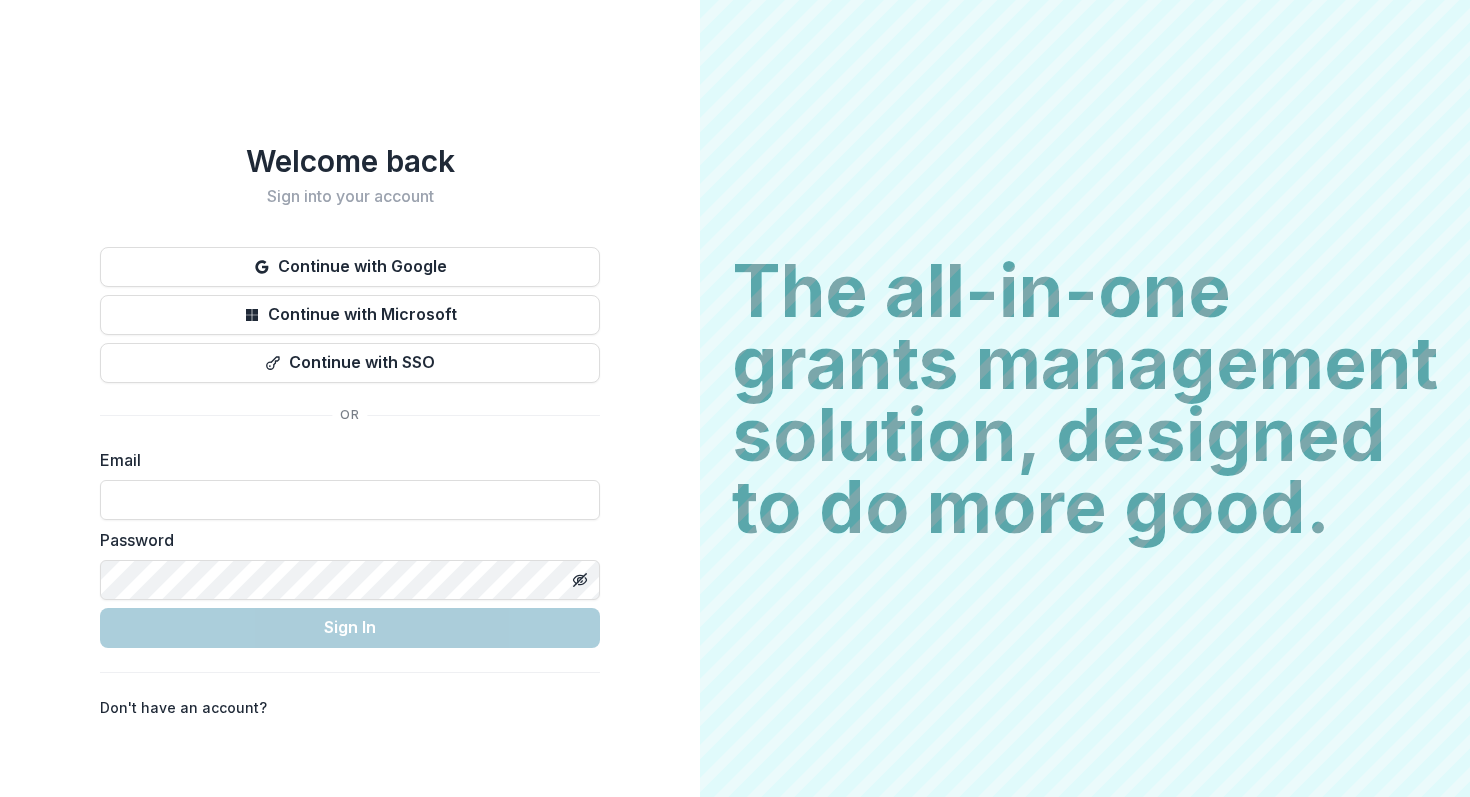 scroll, scrollTop: 0, scrollLeft: 0, axis: both 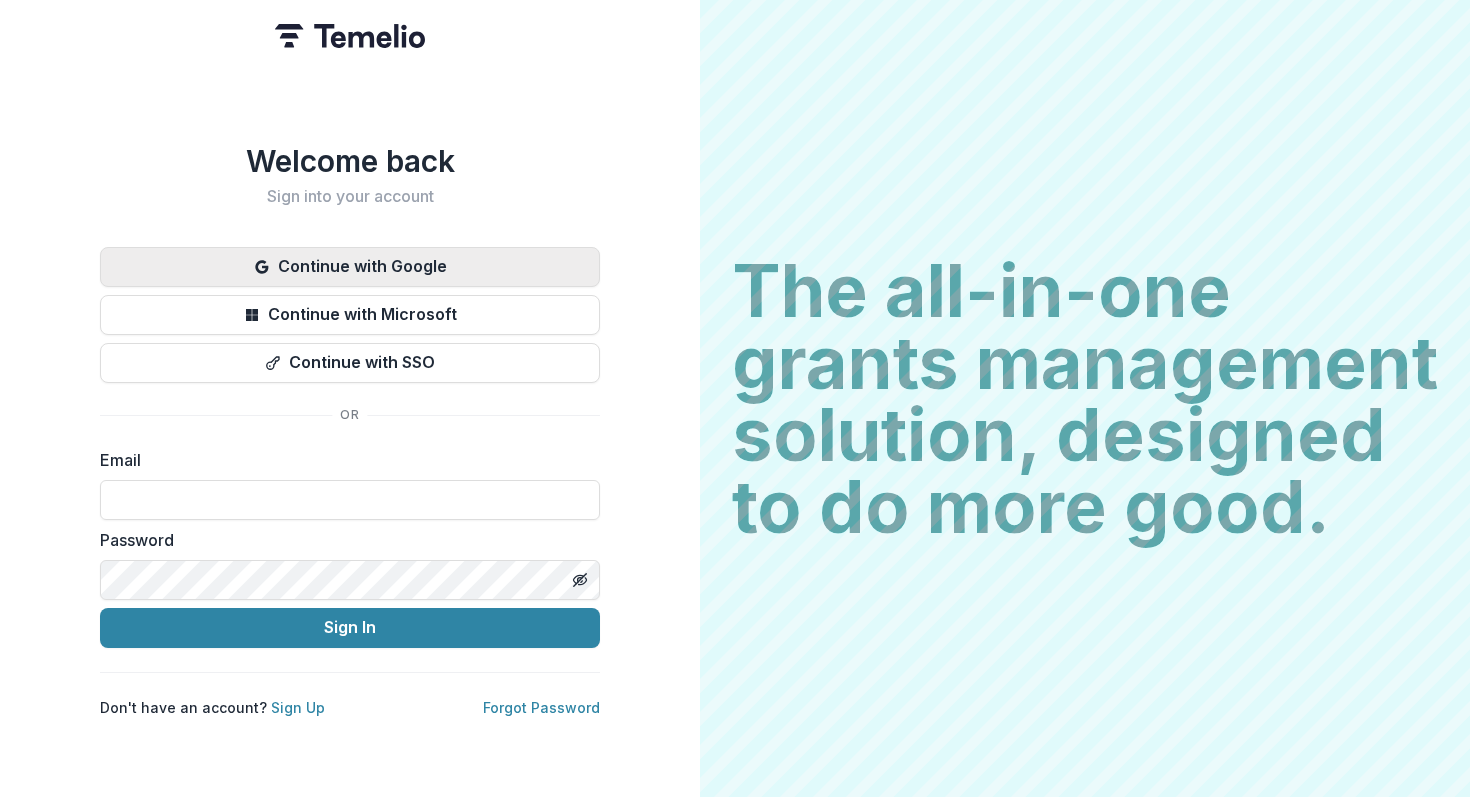 click on "Continue with Google" at bounding box center (350, 267) 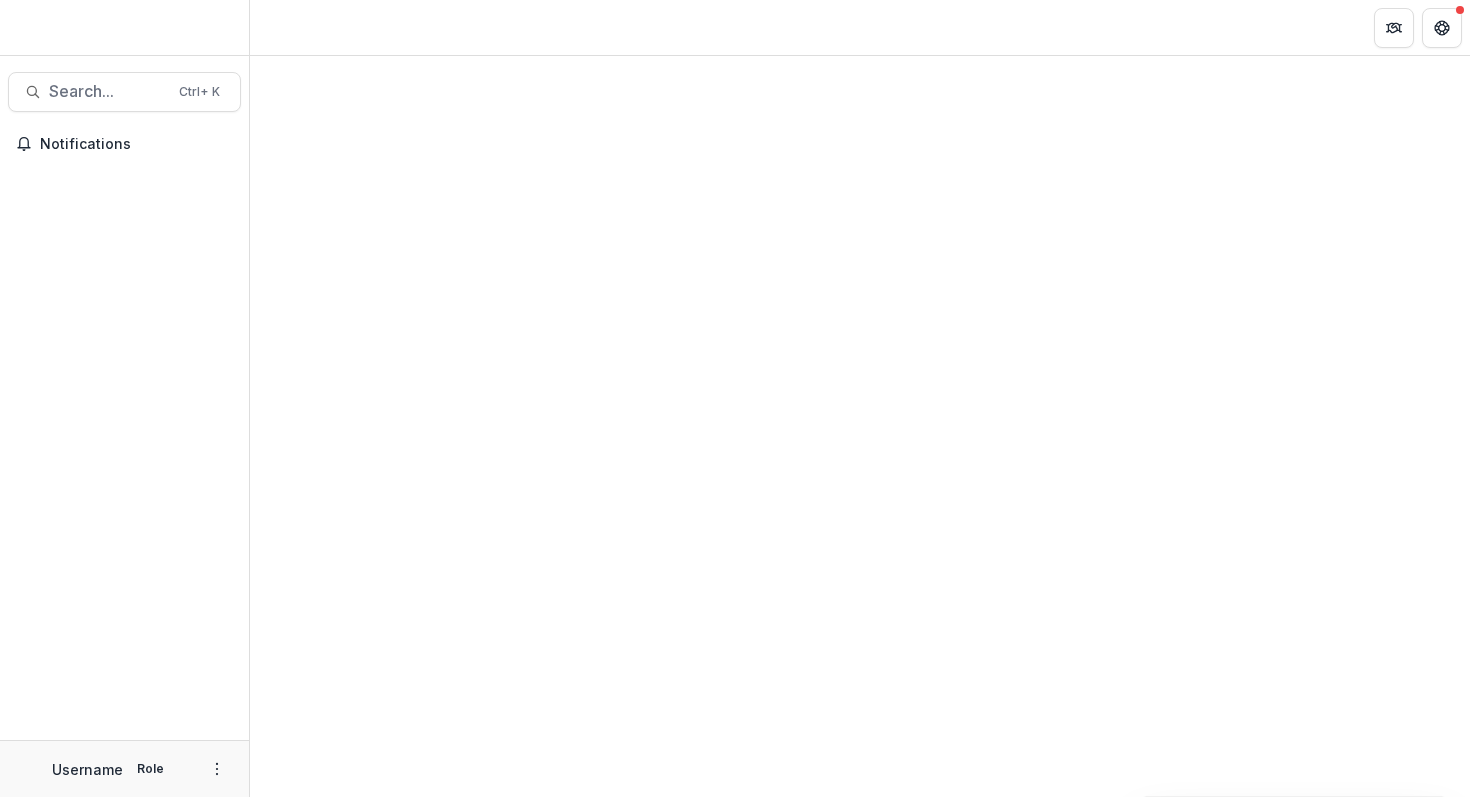 scroll, scrollTop: 0, scrollLeft: 0, axis: both 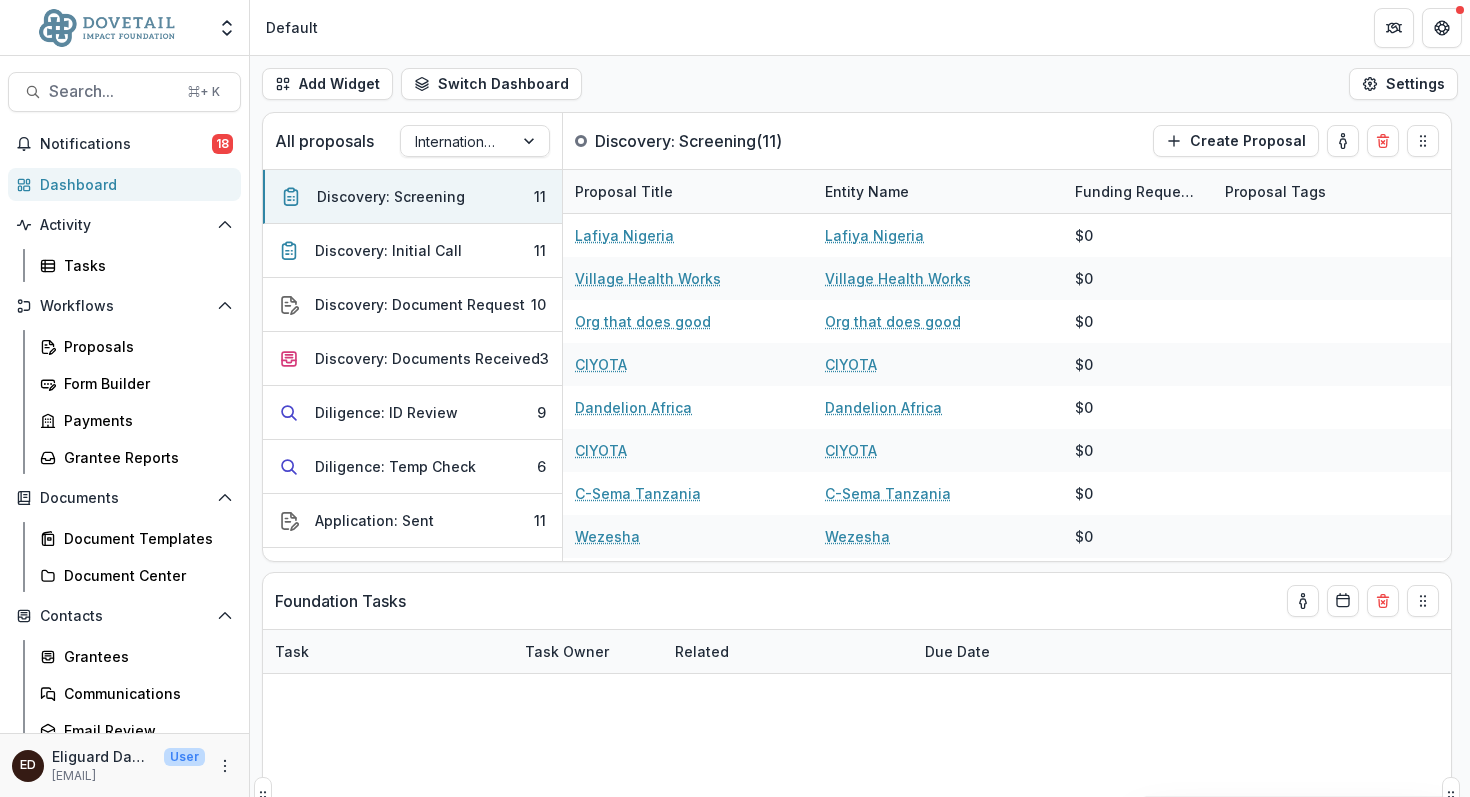 select on "******" 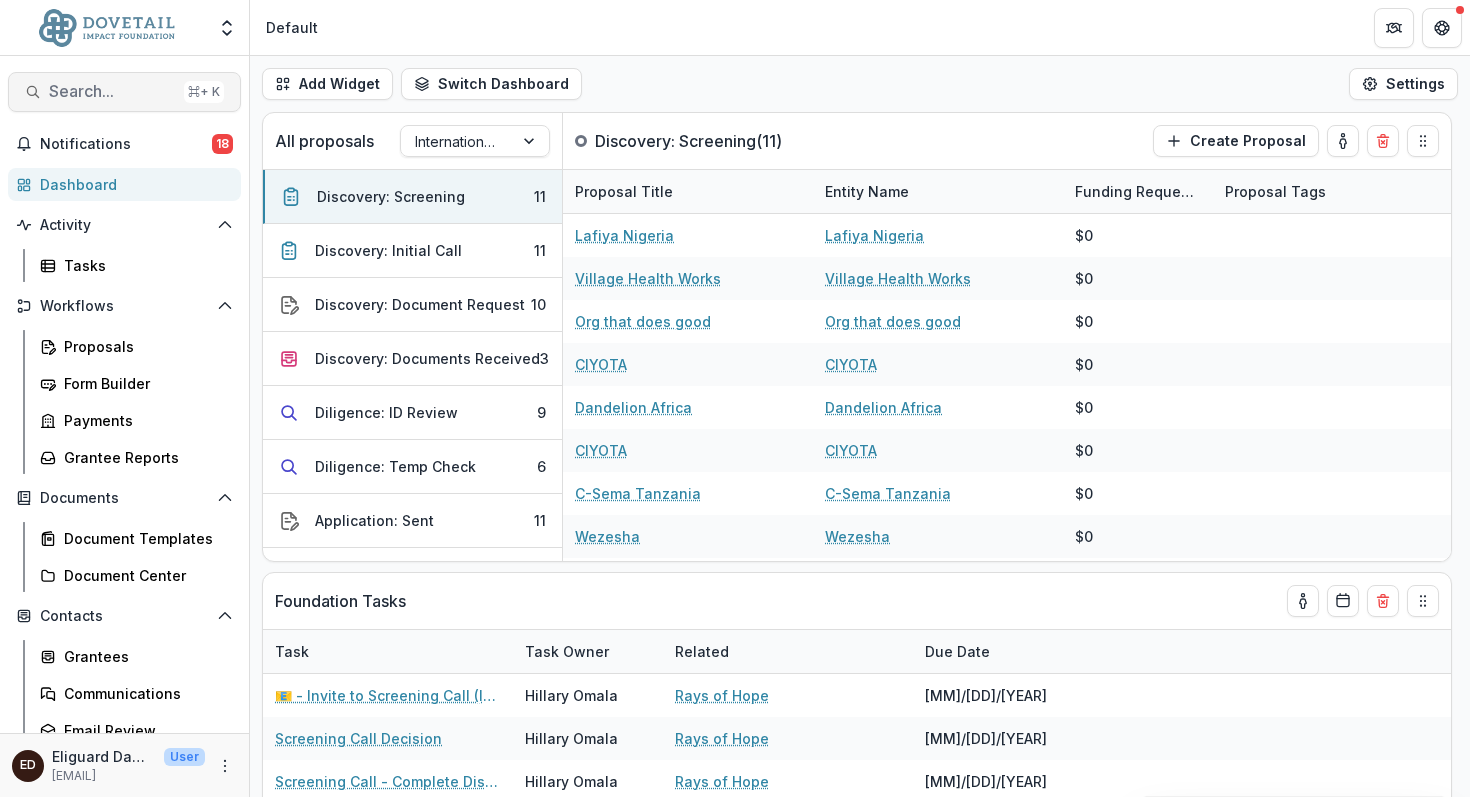 click on "Search..." at bounding box center (112, 91) 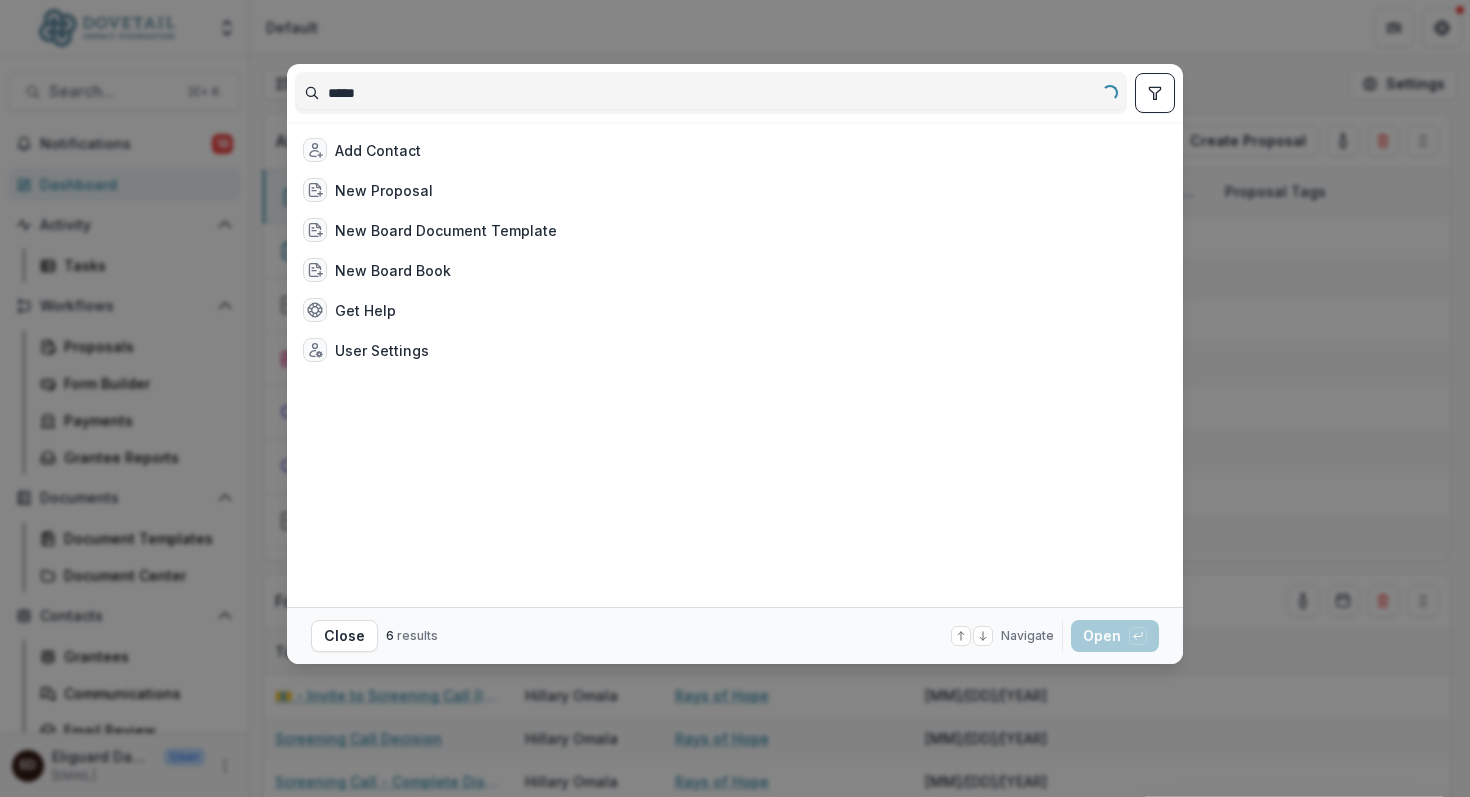 type on "******" 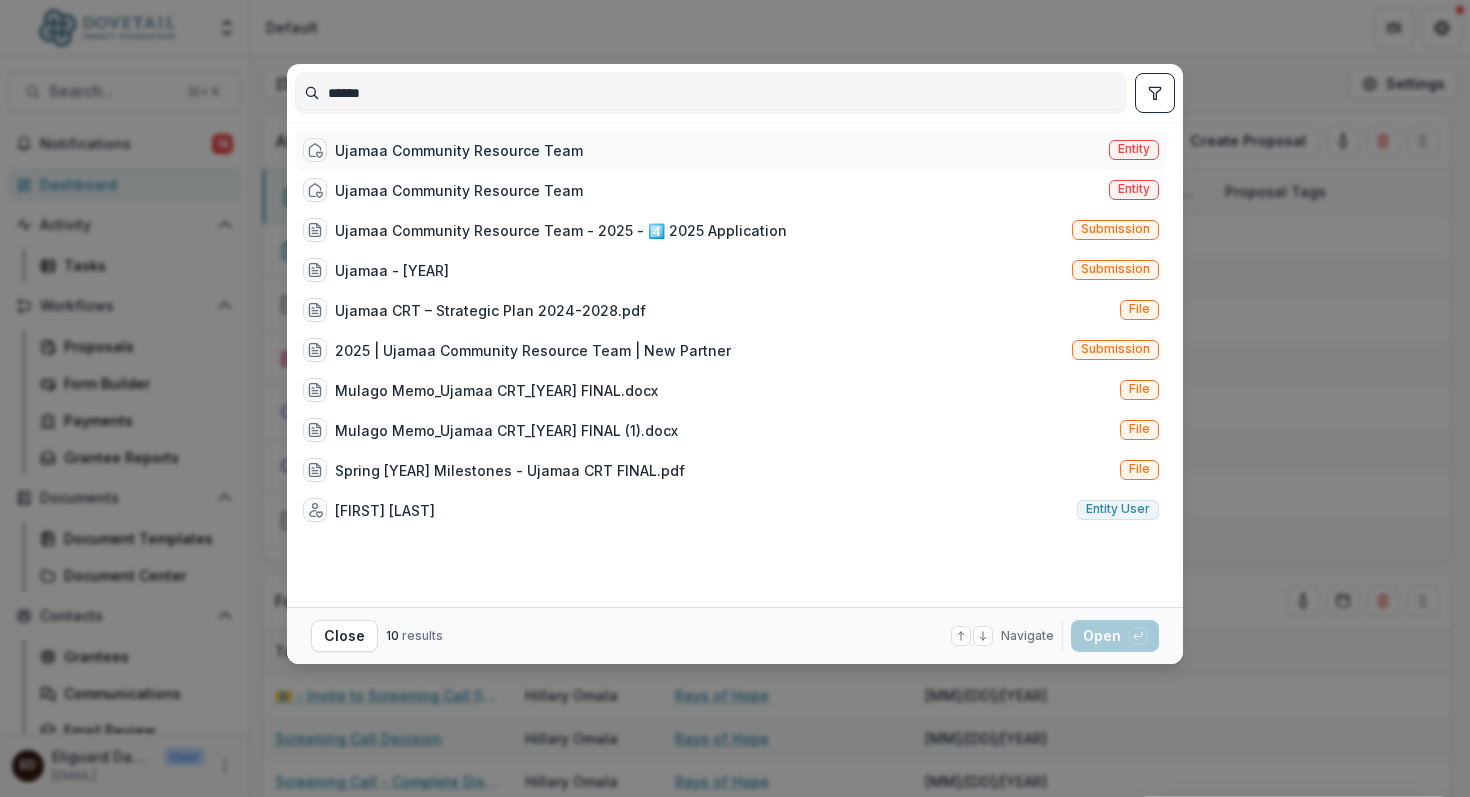 select on "******" 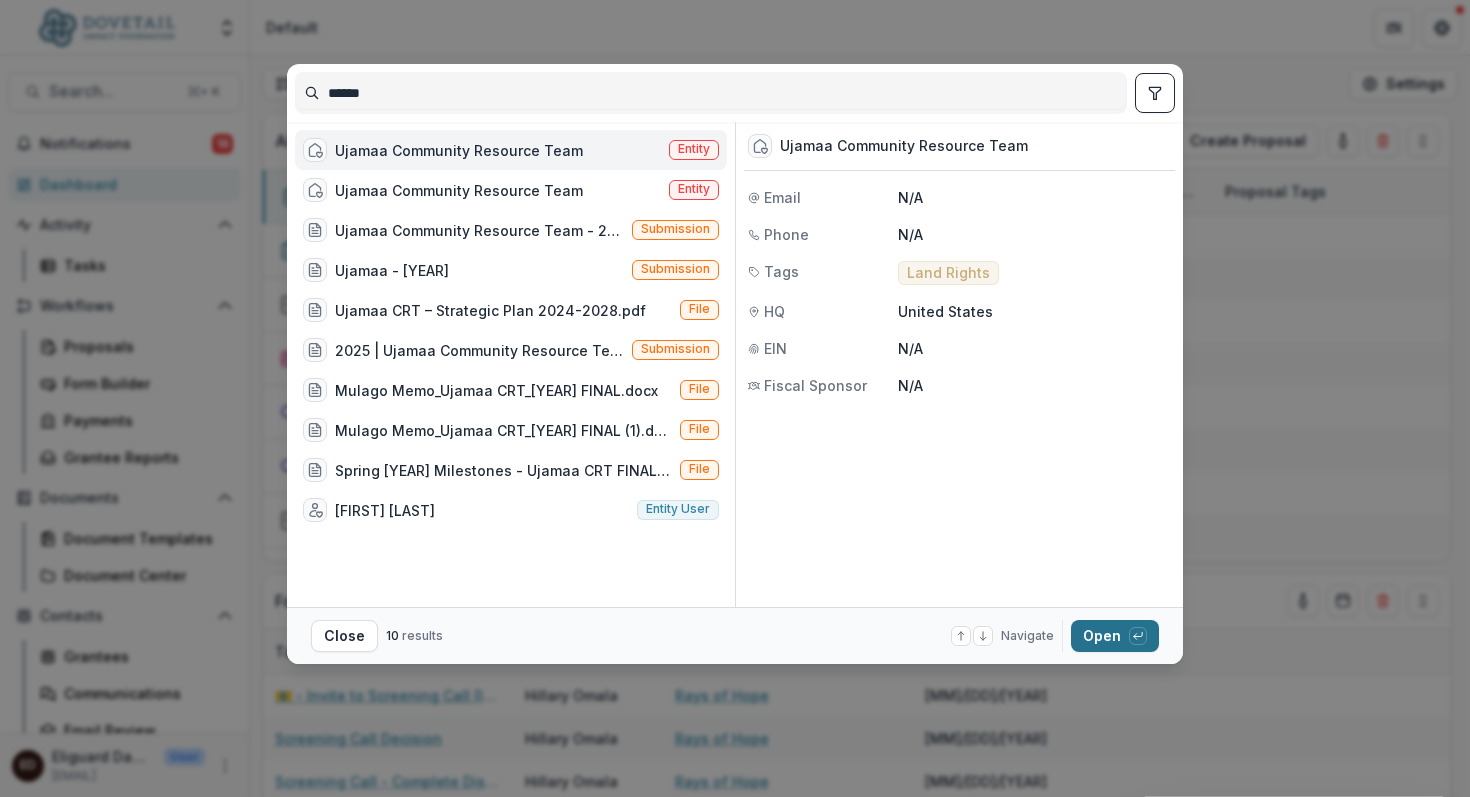 click on "Open with enter key" at bounding box center [1115, 636] 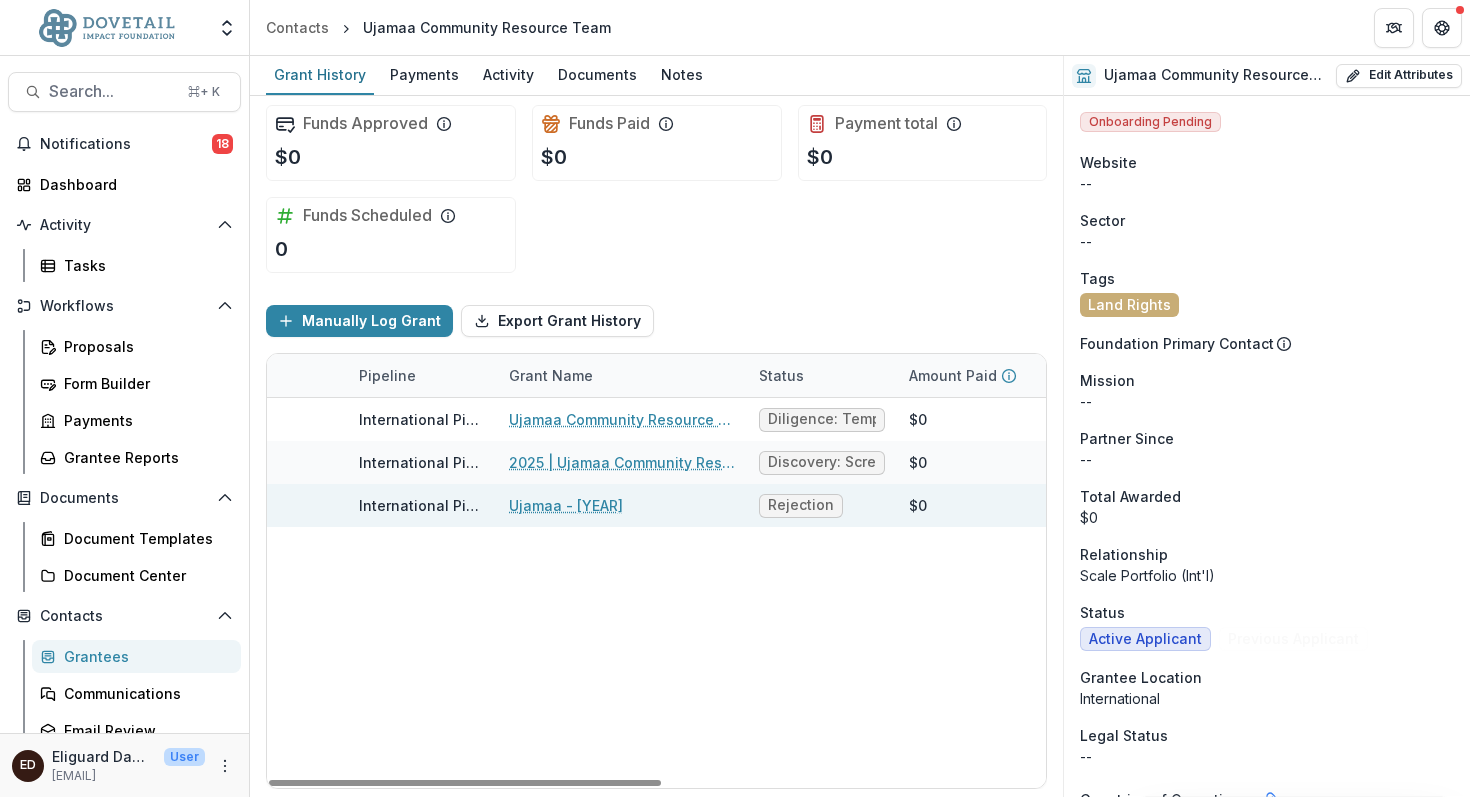 scroll, scrollTop: 0, scrollLeft: 0, axis: both 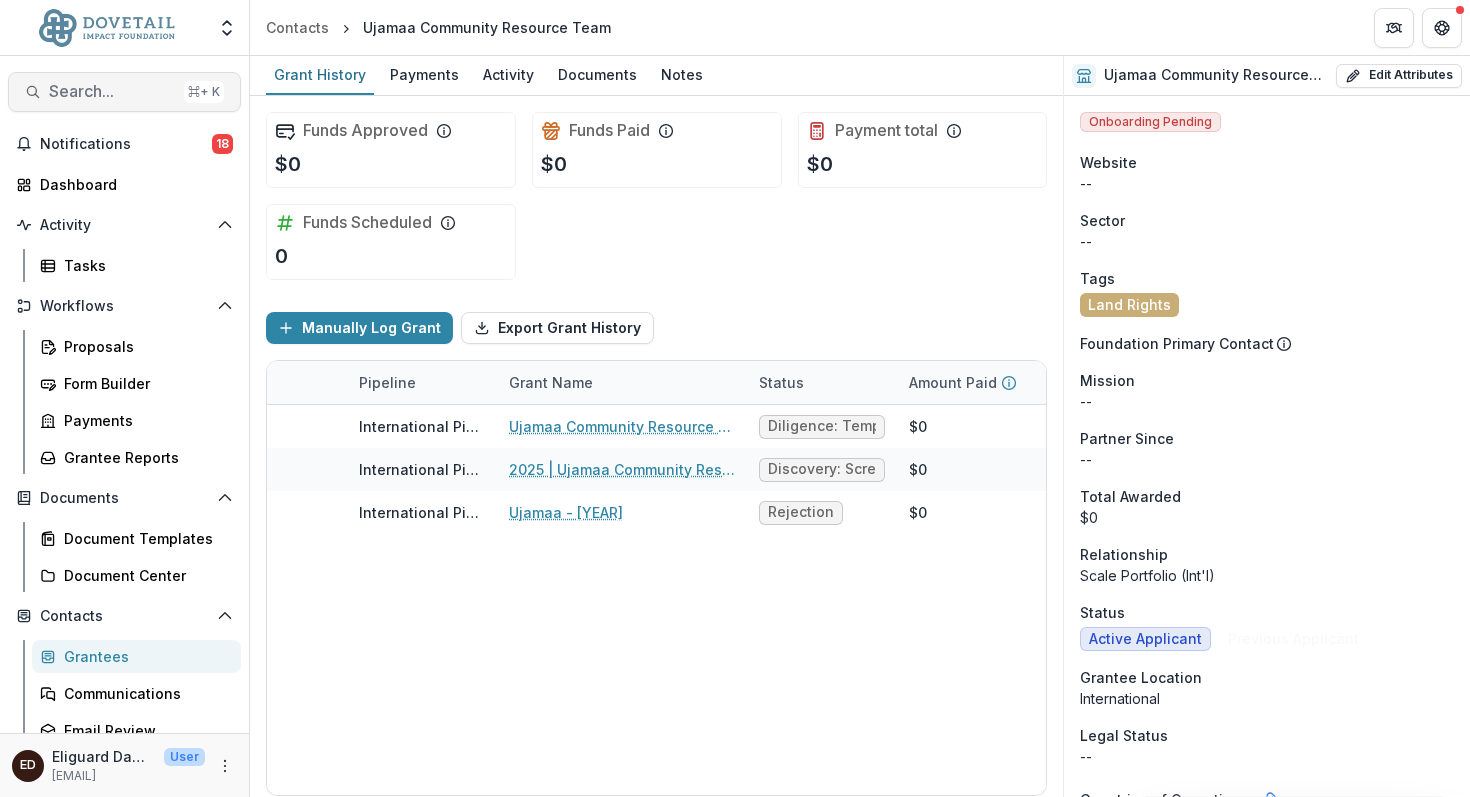 click on "Search..." at bounding box center [112, 91] 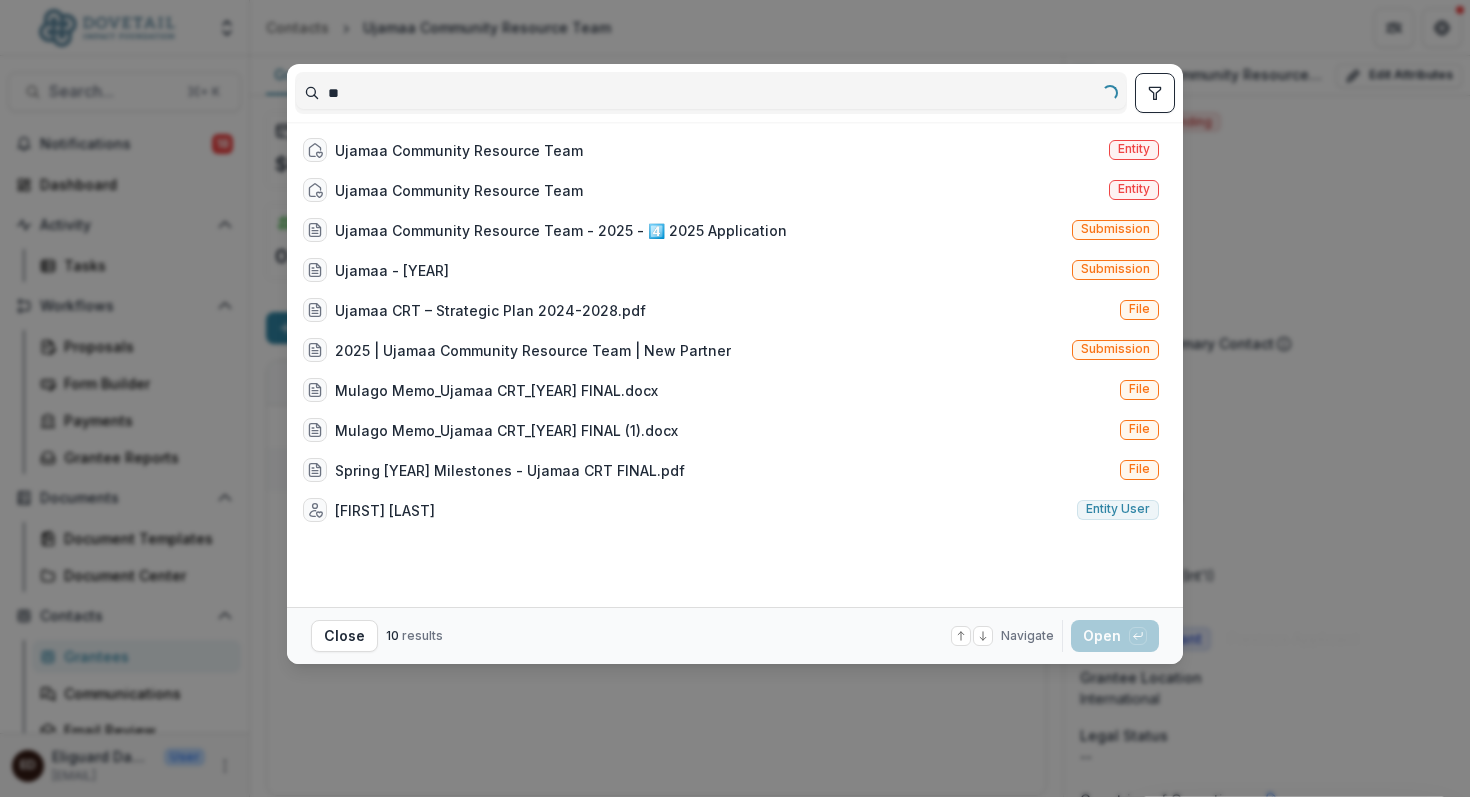 type on "*" 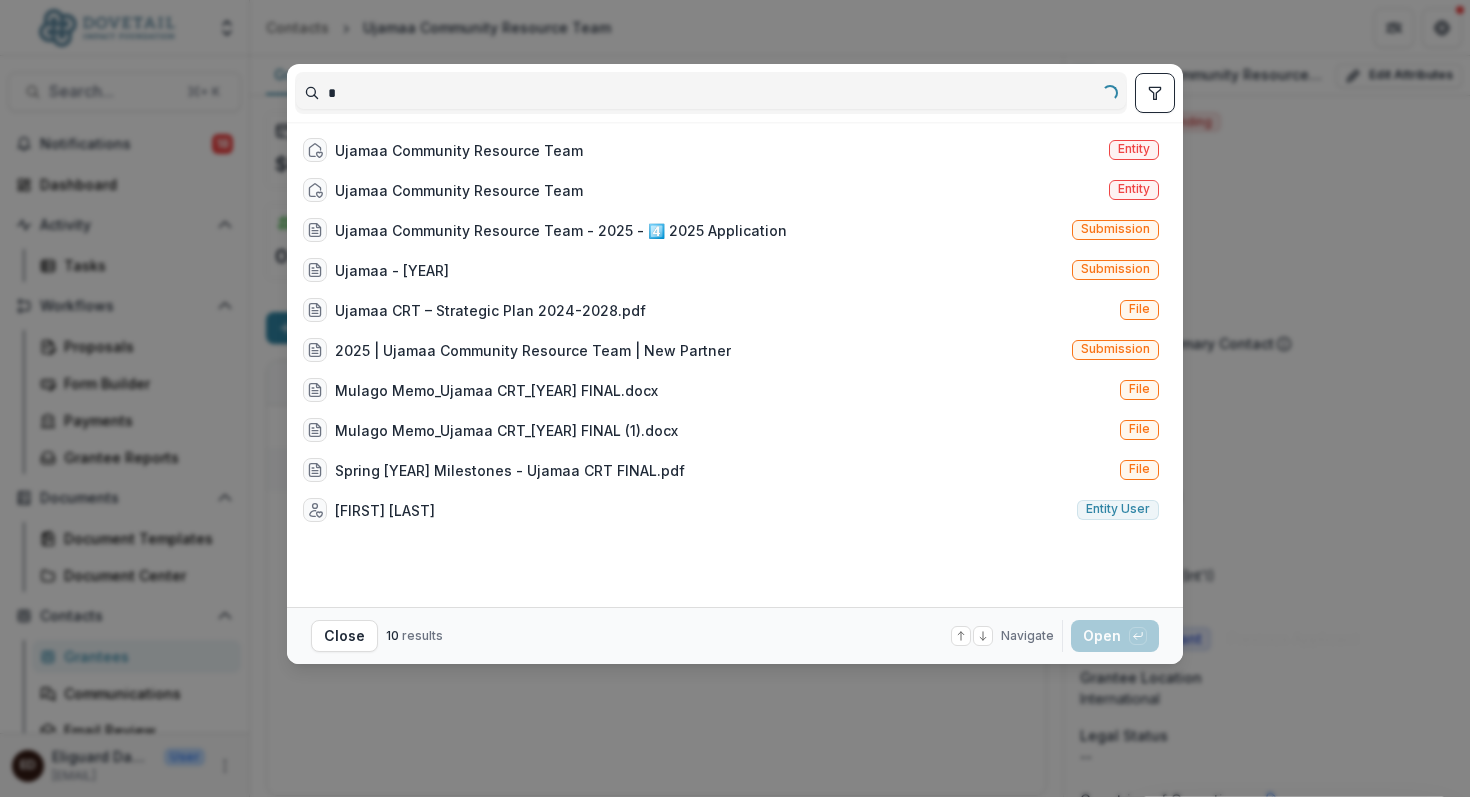 type 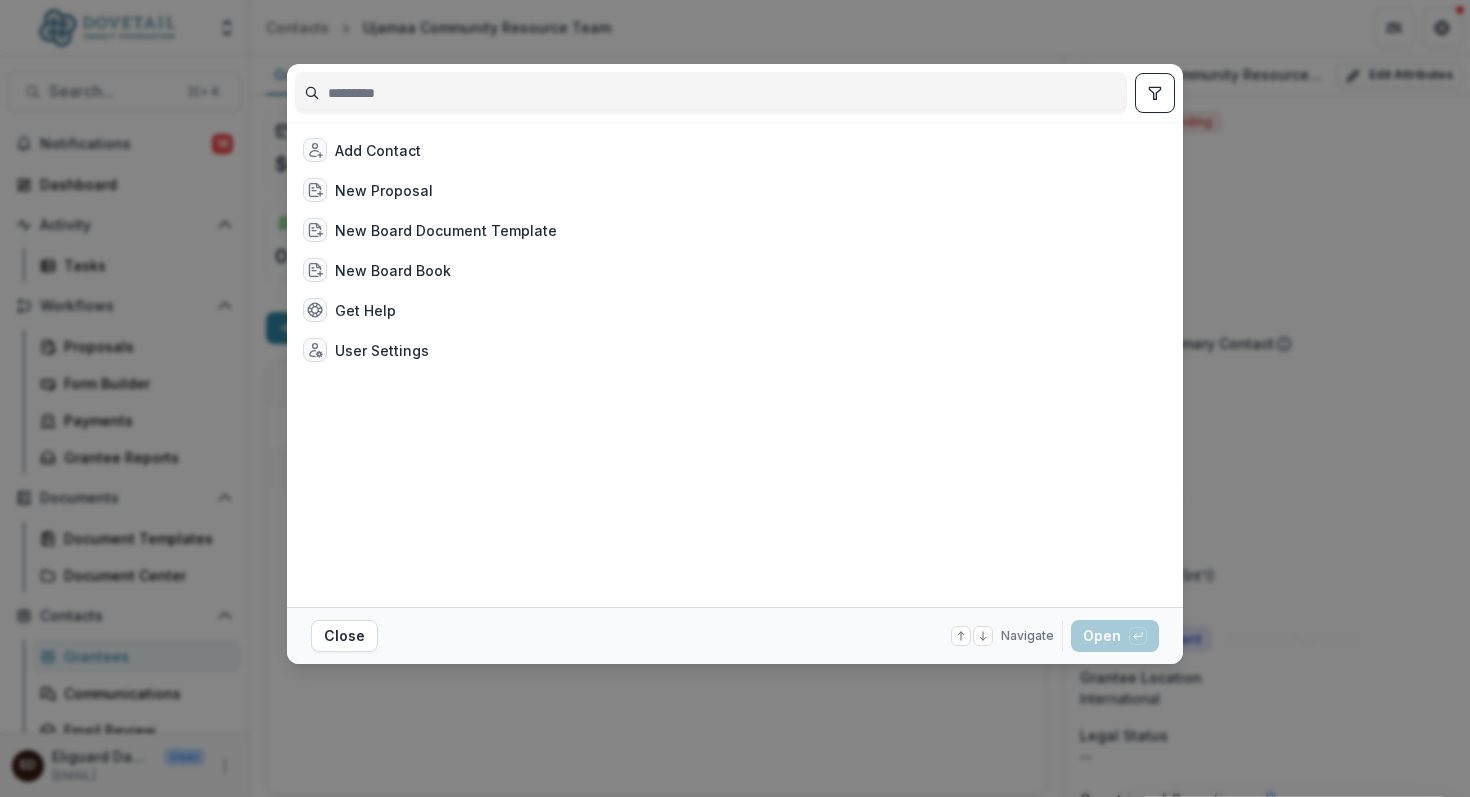 click on "Add Contact New Proposal New Board Document Template New Board Book Get Help User Settings Close Navigate up and down with arrow keys Open with enter key" at bounding box center (735, 398) 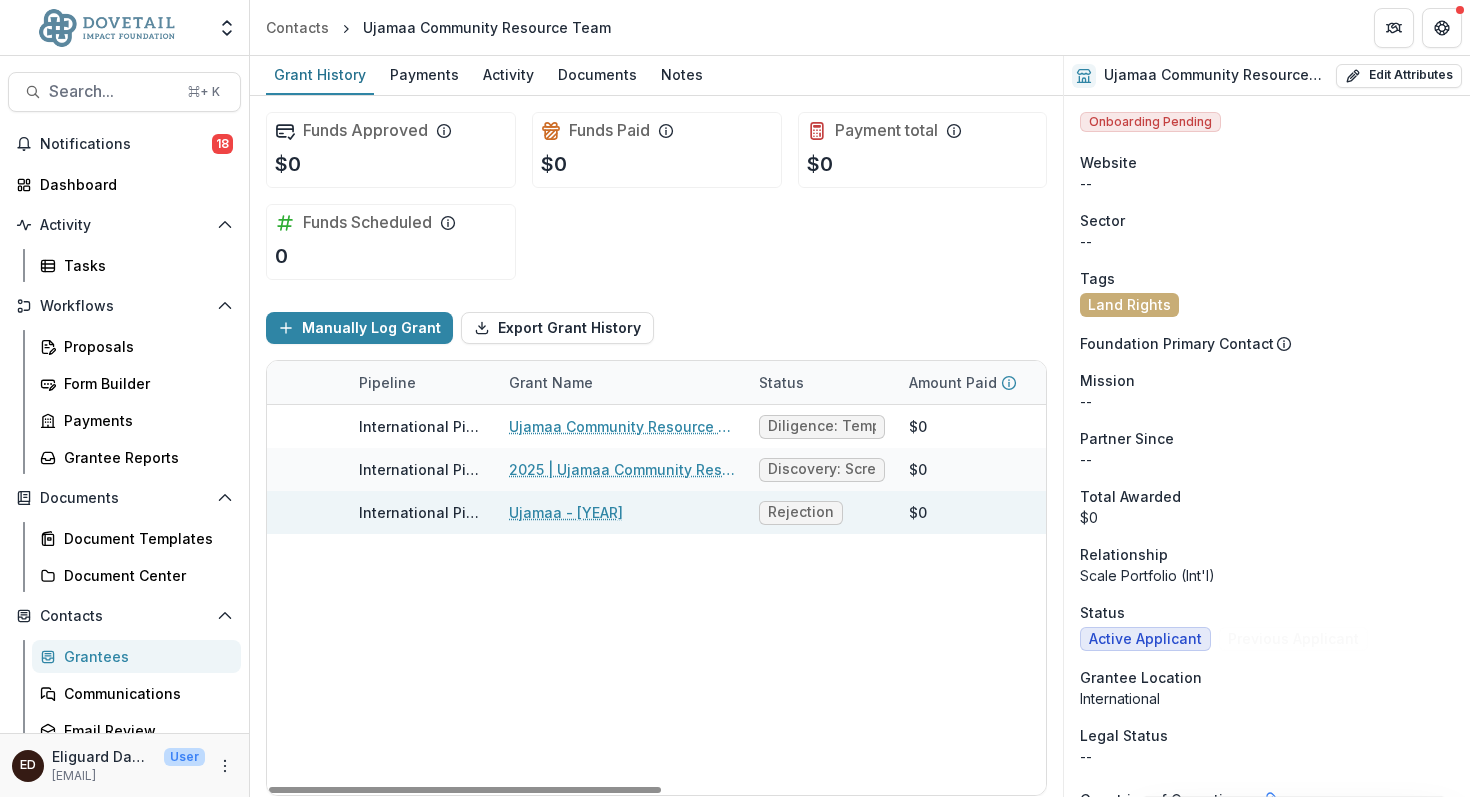 scroll, scrollTop: 7, scrollLeft: 0, axis: vertical 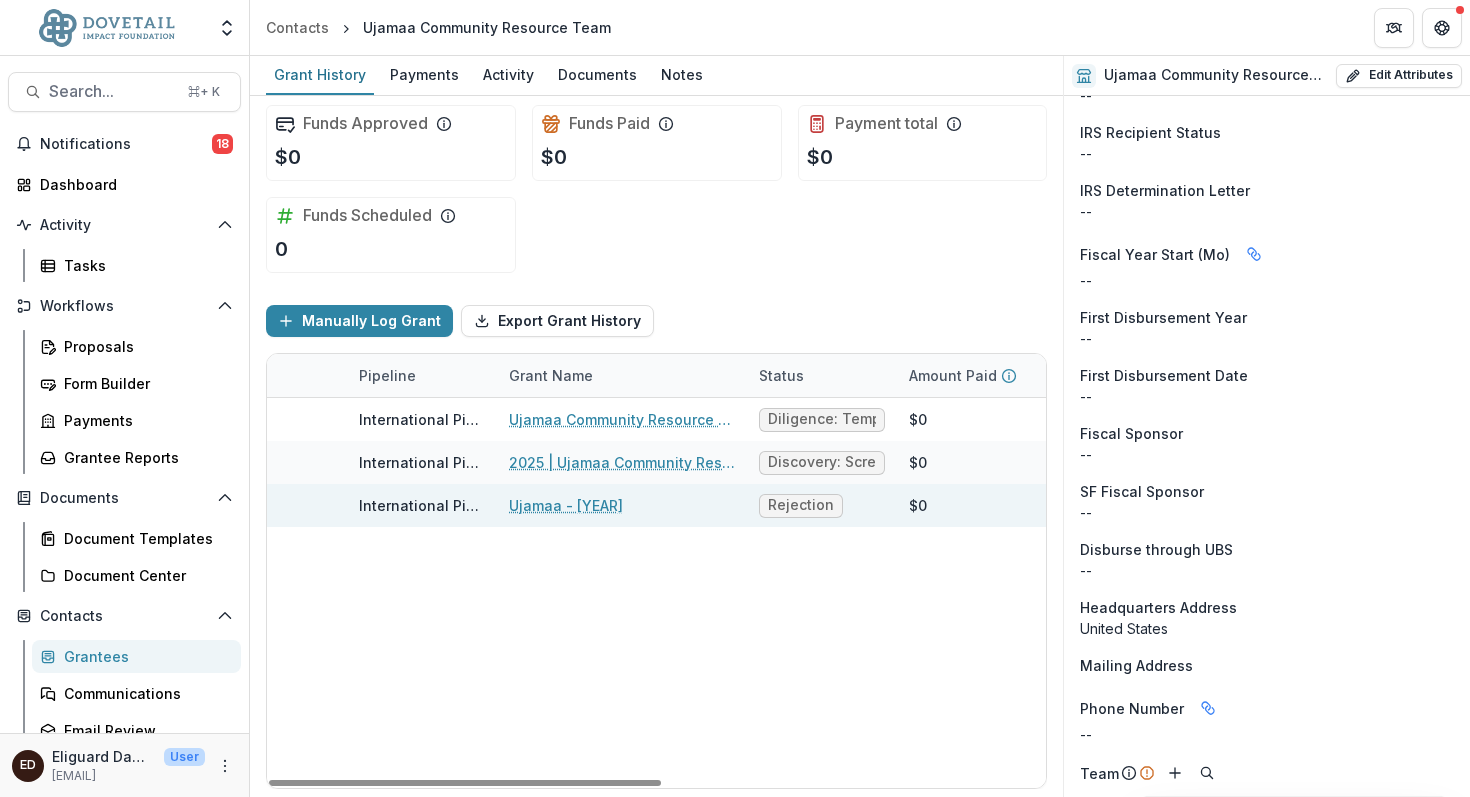 click on "Ujamaa - 2021" at bounding box center (566, 505) 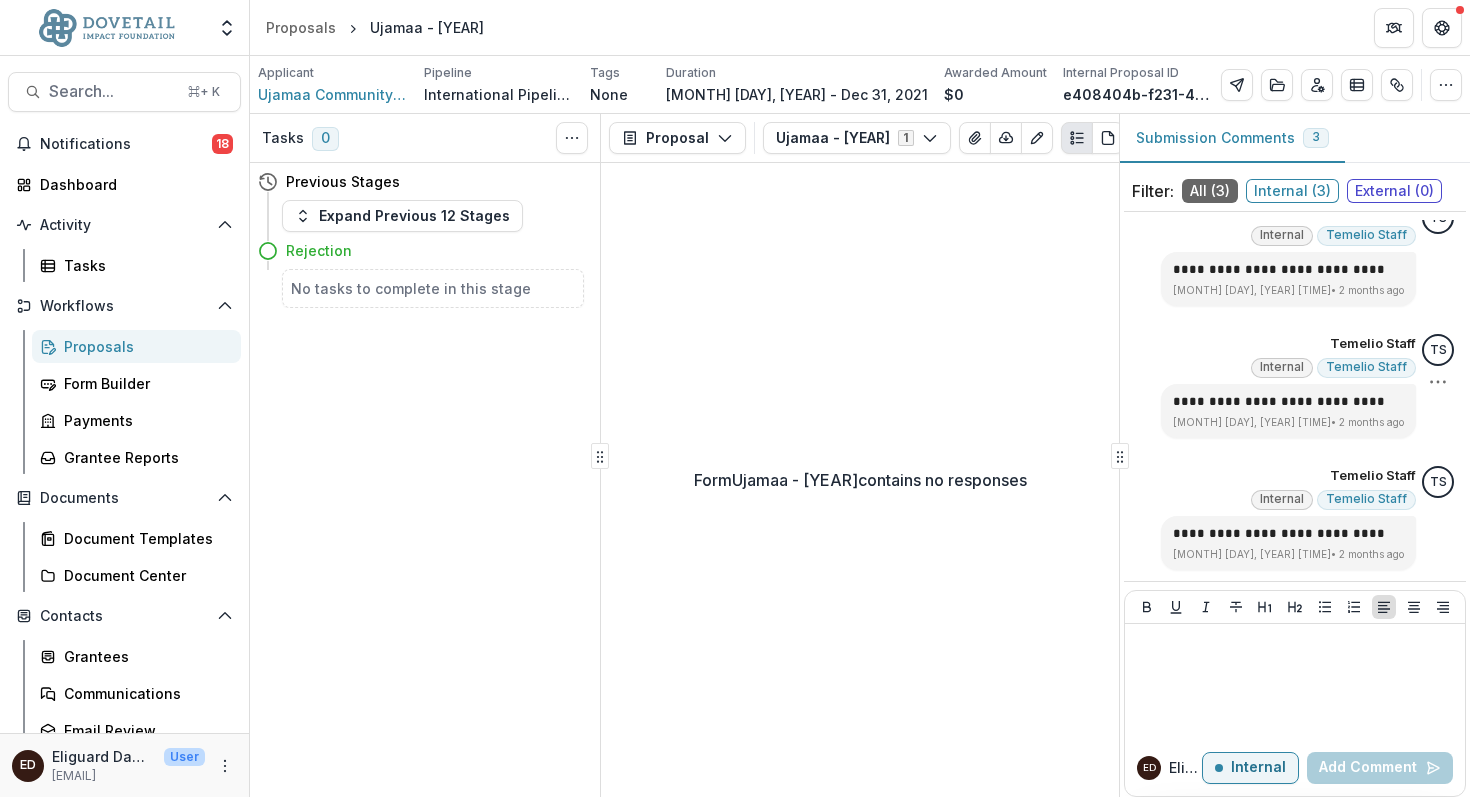 scroll, scrollTop: 0, scrollLeft: 0, axis: both 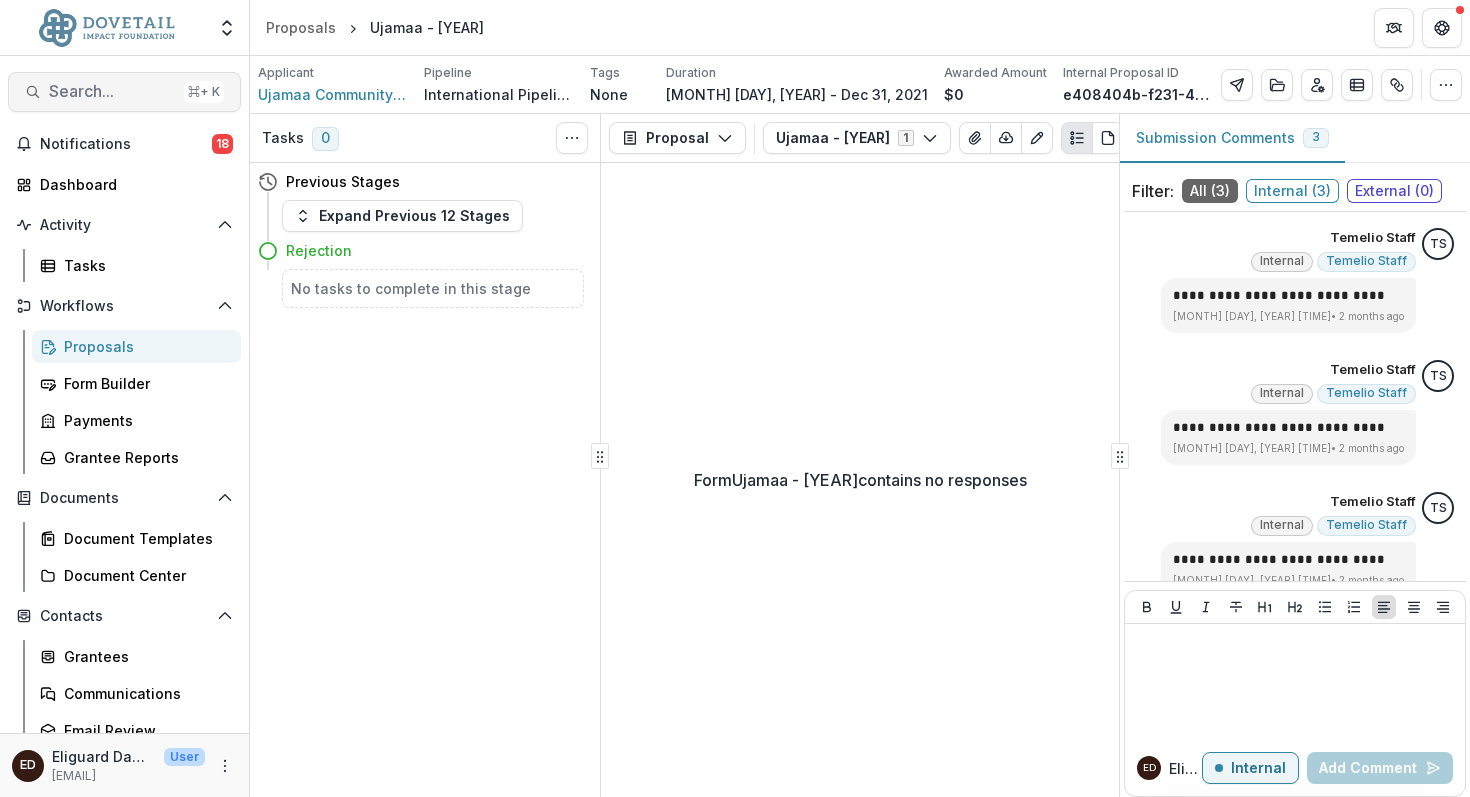 click on "Search..." at bounding box center (112, 91) 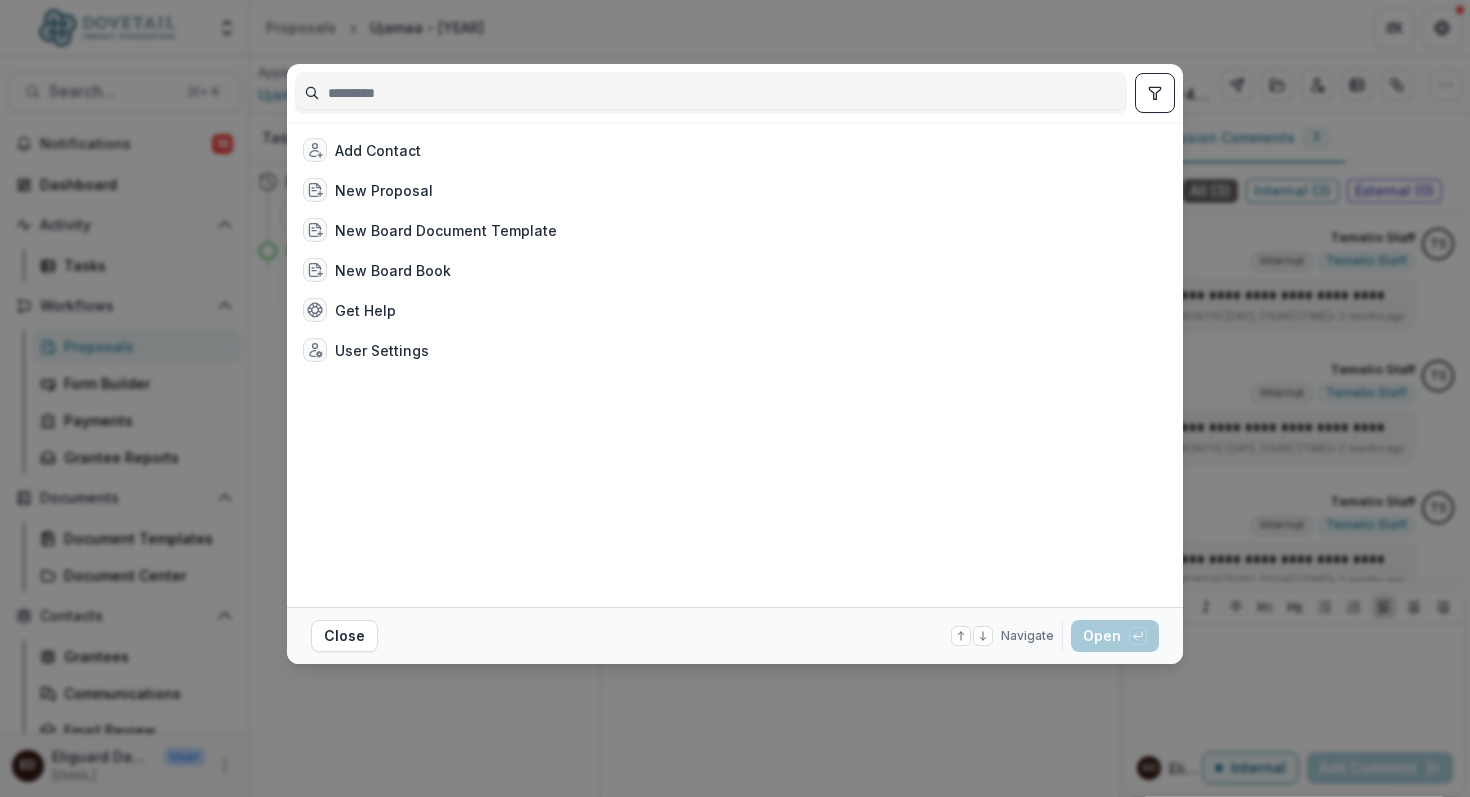 click on "Add Contact New Proposal New Board Document Template New Board Book Get Help User Settings Close Navigate up and down with arrow keys Open with enter key" at bounding box center (735, 398) 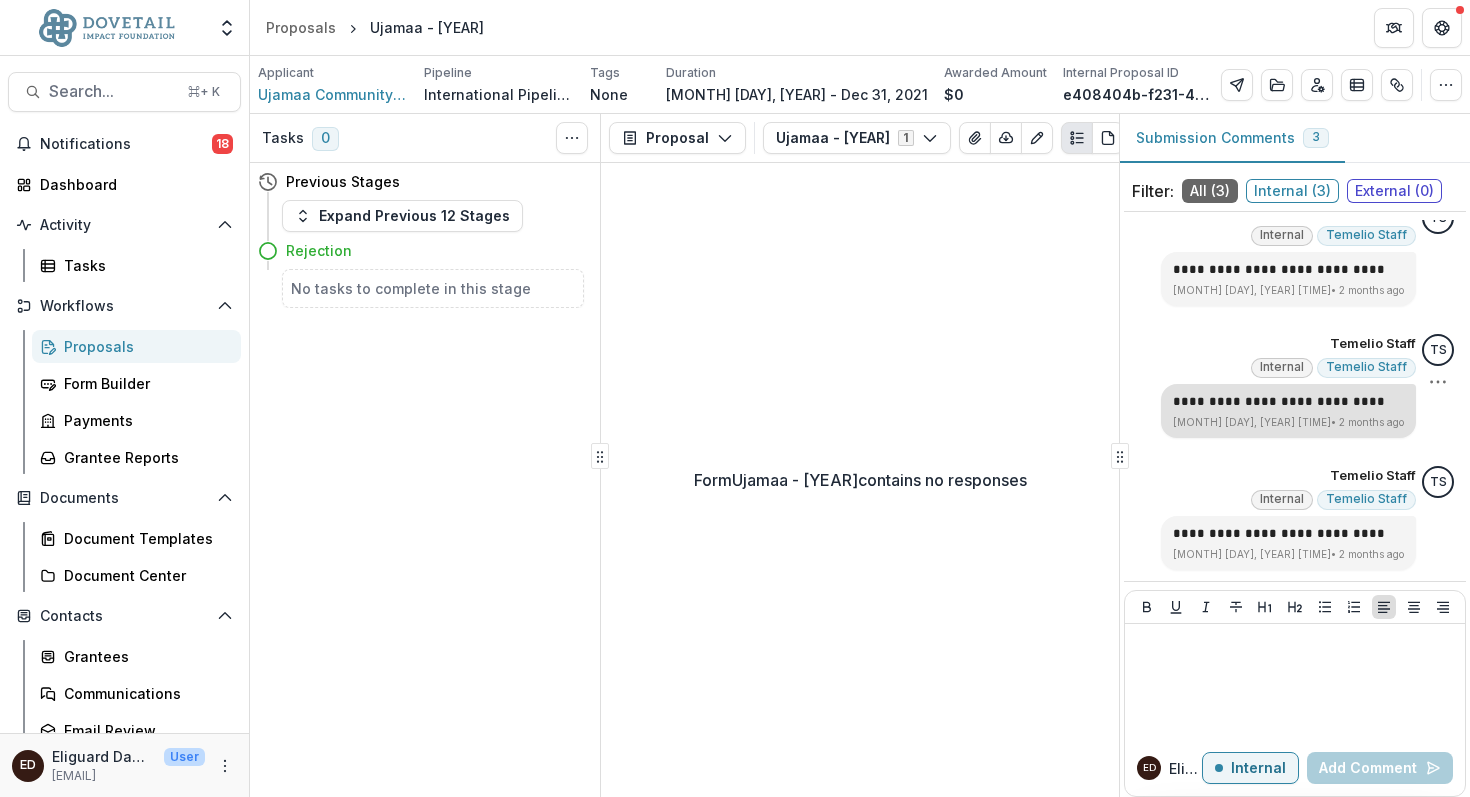 scroll, scrollTop: 0, scrollLeft: 0, axis: both 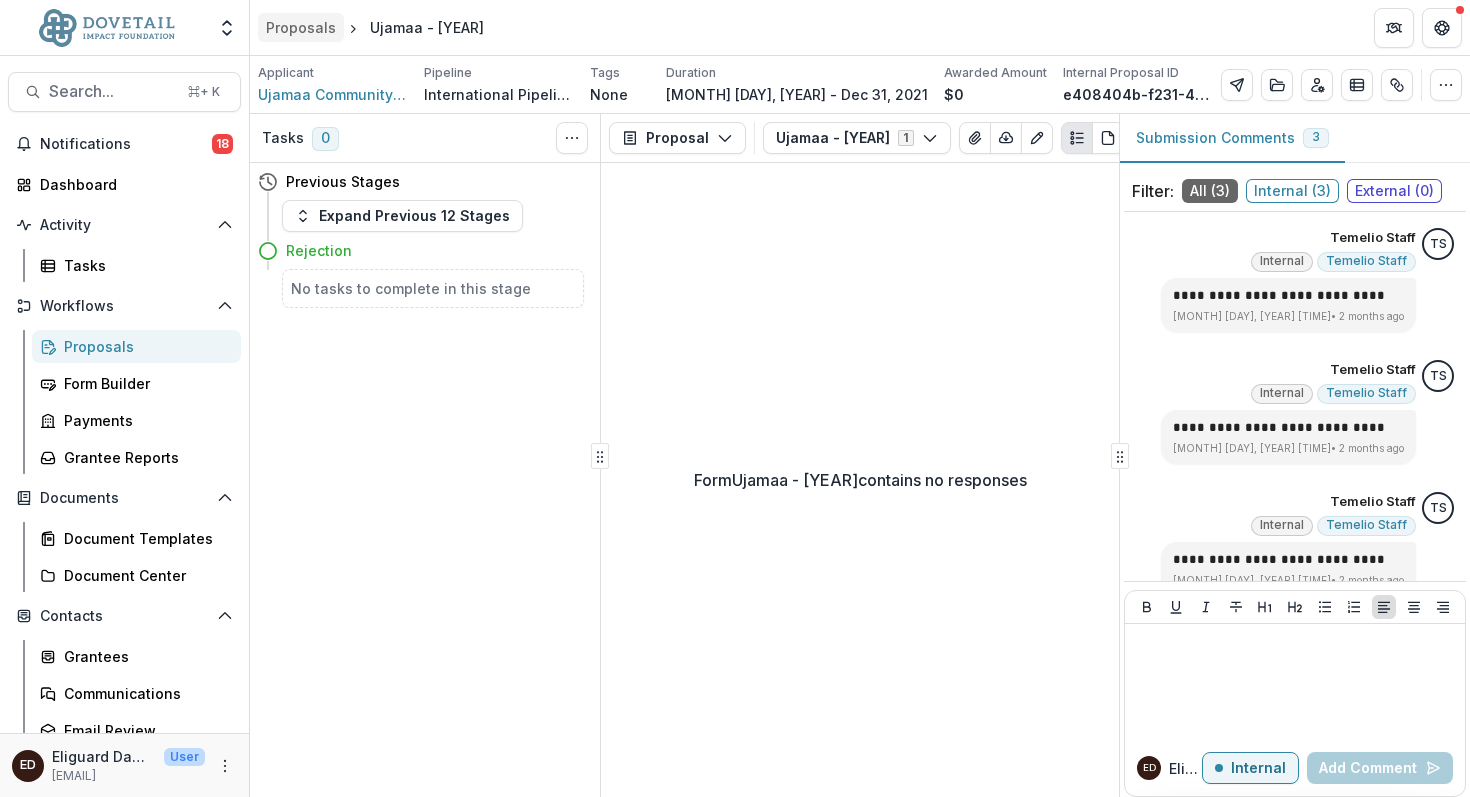 click on "Proposals" at bounding box center (301, 27) 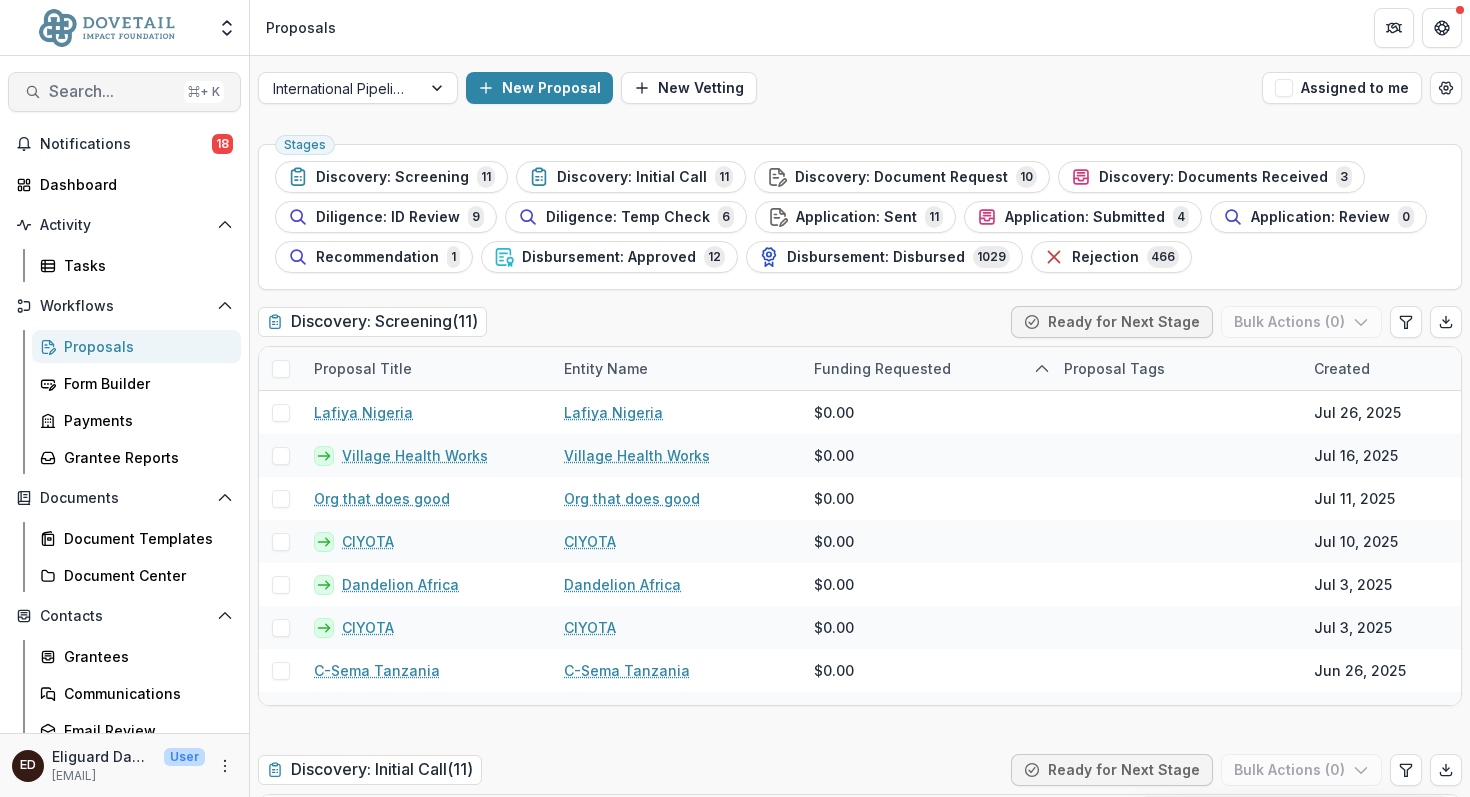click on "Search..." at bounding box center [112, 91] 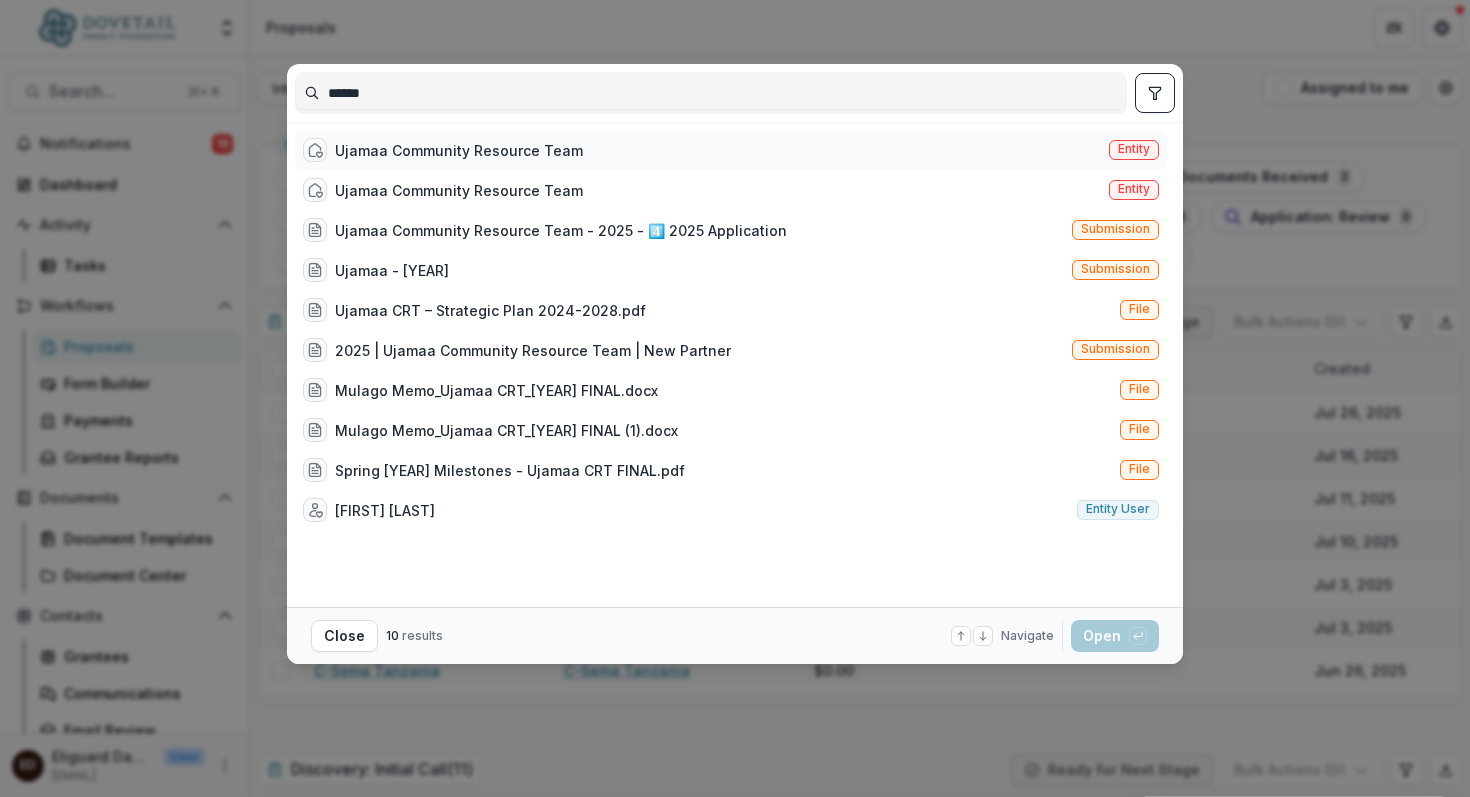 type on "******" 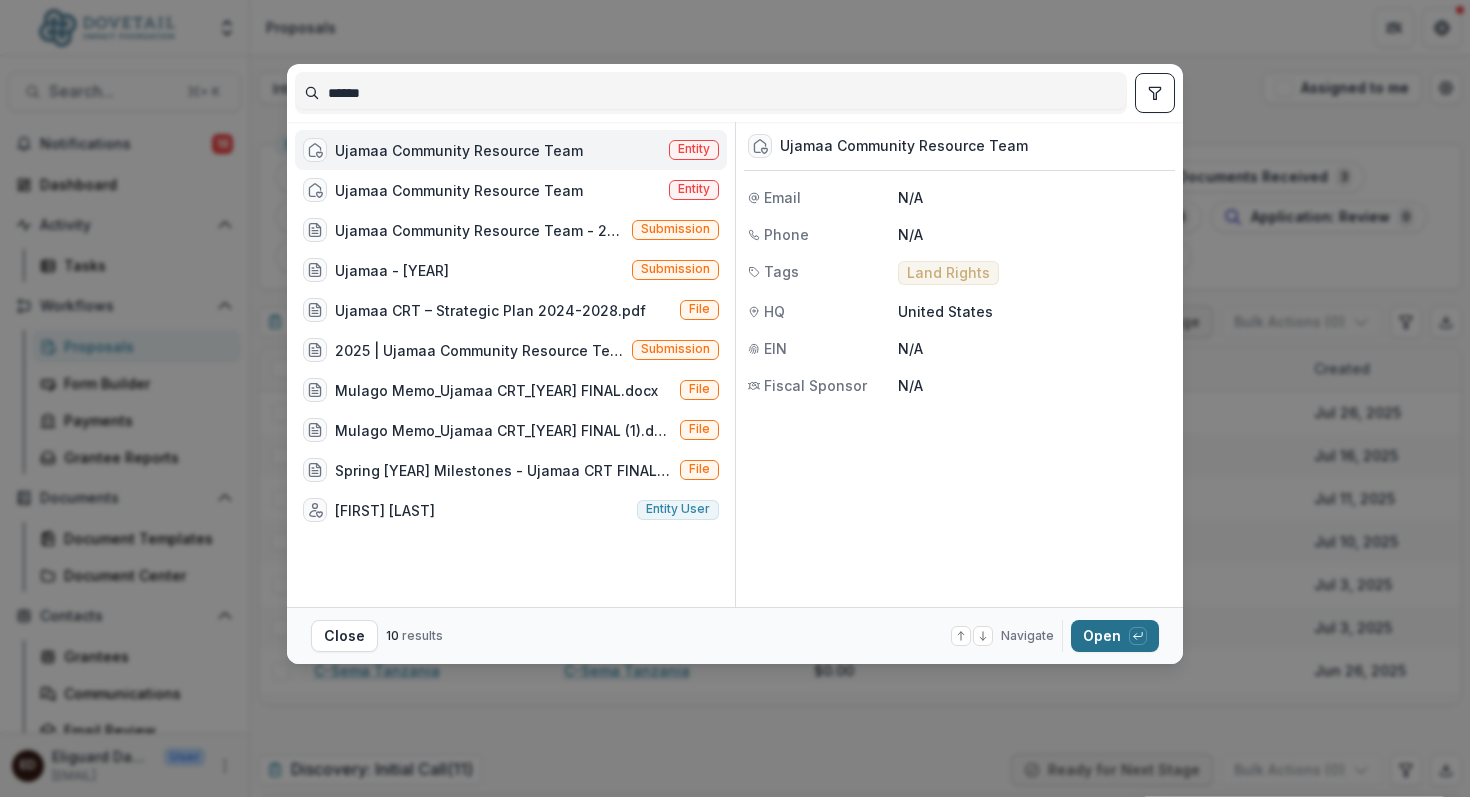 click on "Open with enter key" at bounding box center (1115, 636) 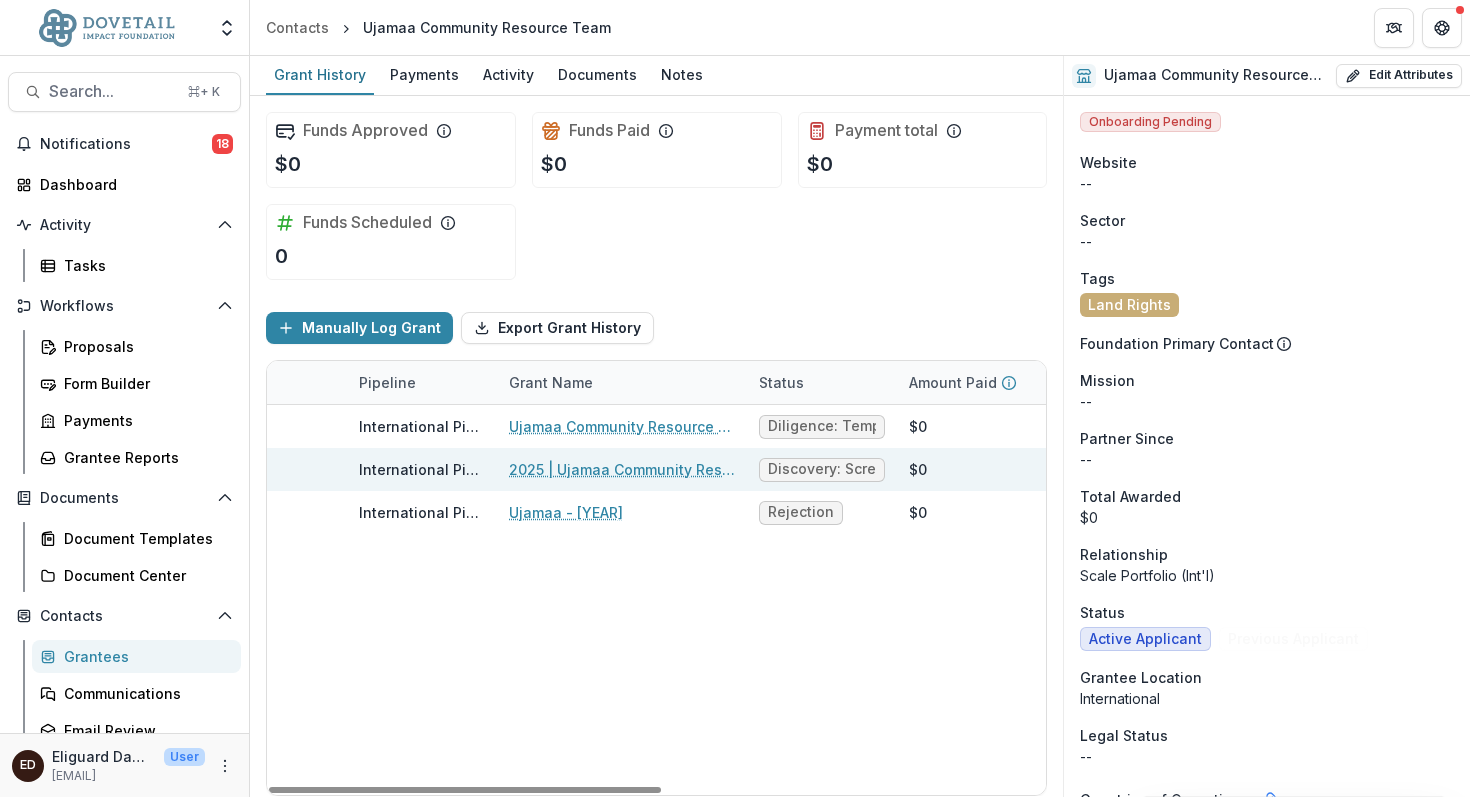 scroll, scrollTop: 7, scrollLeft: 0, axis: vertical 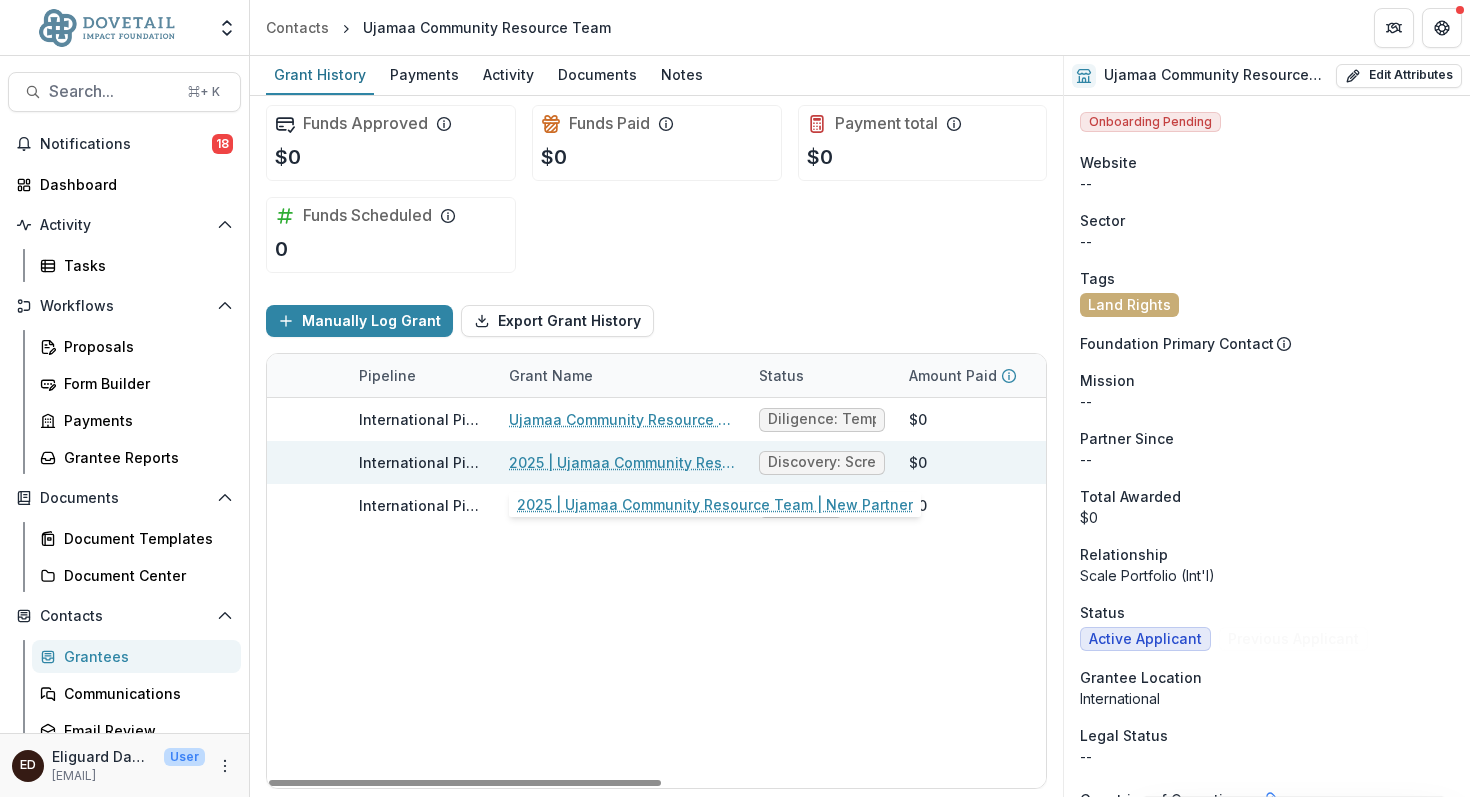 click on "2025 | Ujamaa Community Resource Team | New Partner" at bounding box center (622, 462) 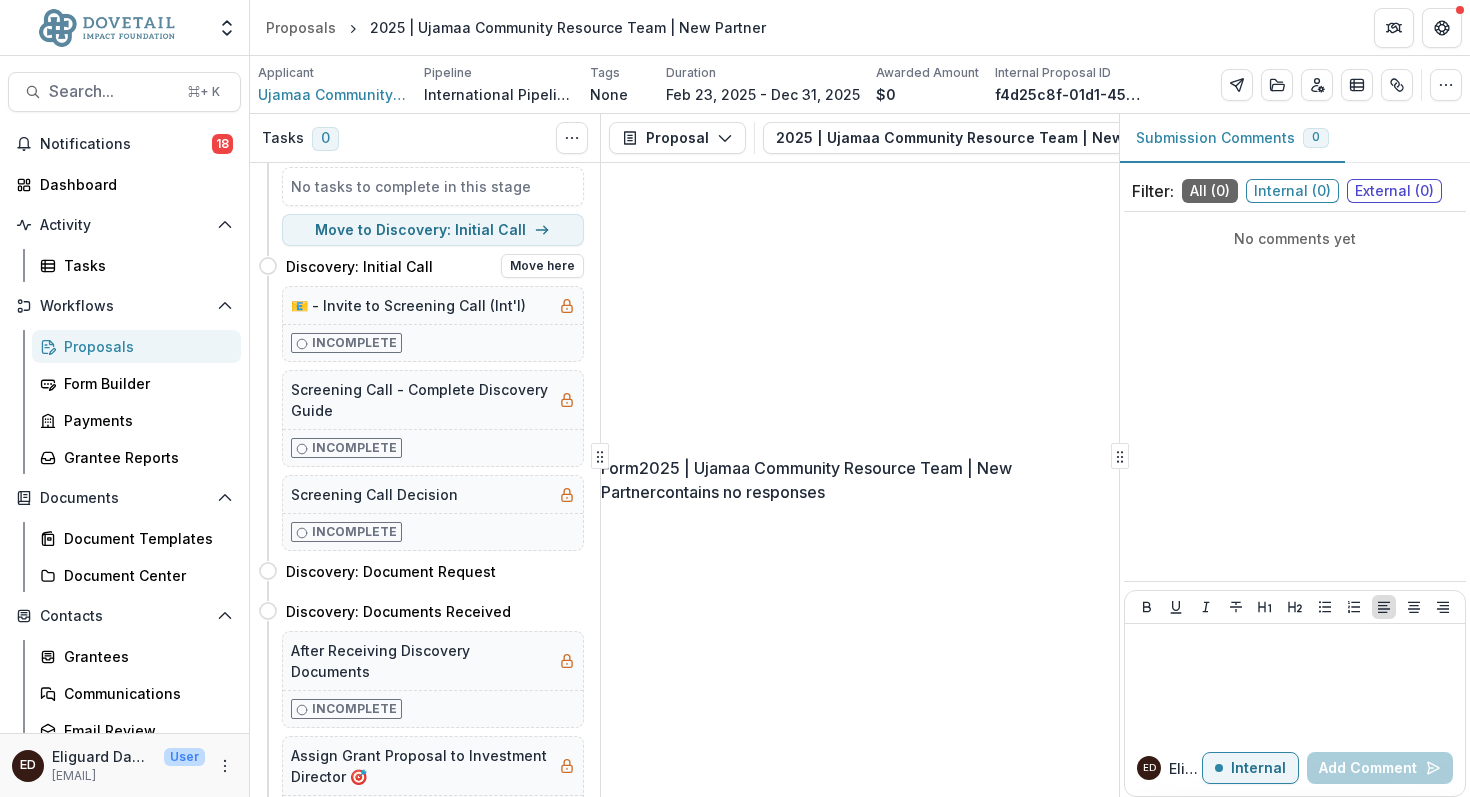 scroll, scrollTop: 0, scrollLeft: 0, axis: both 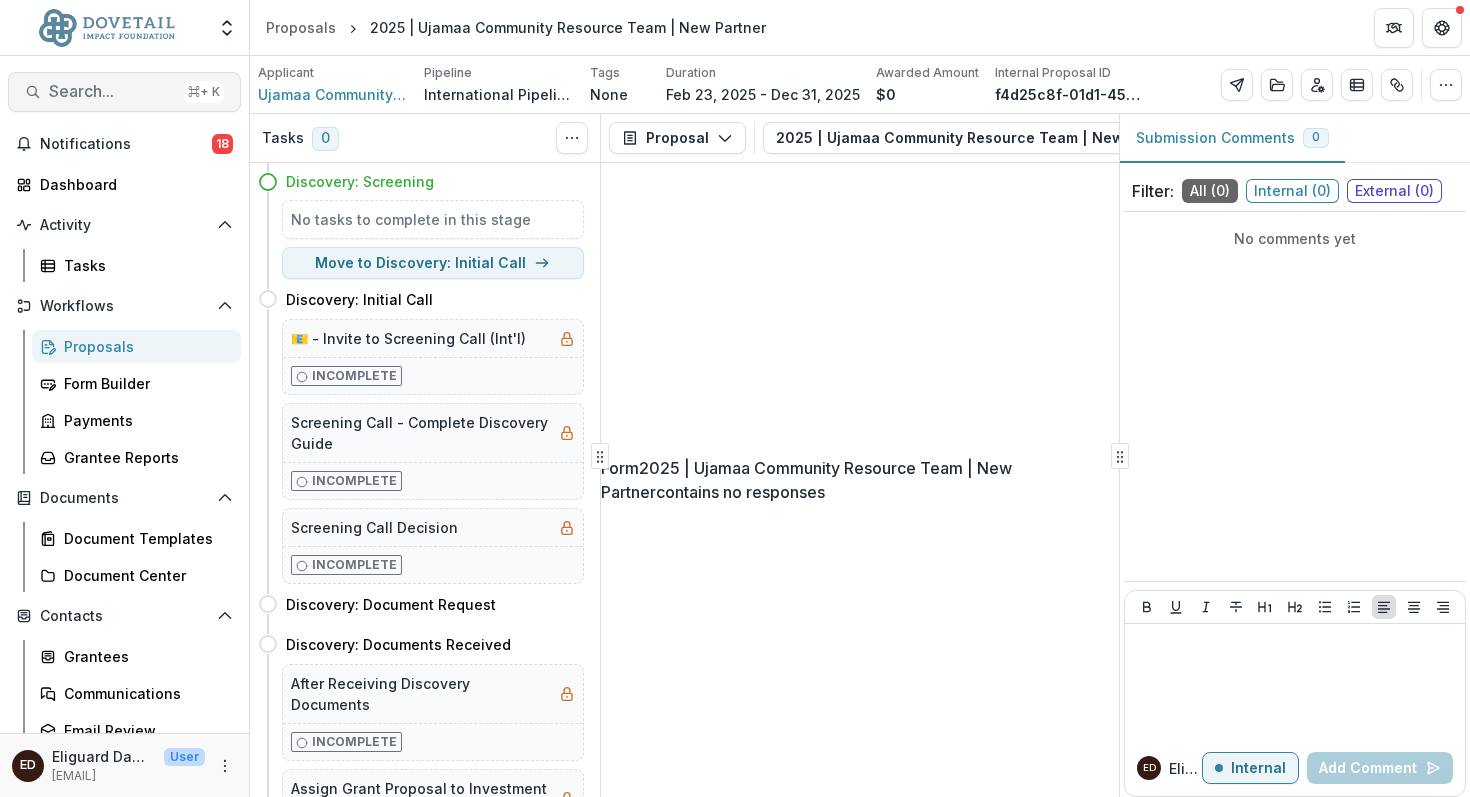 click on "Search..." at bounding box center [112, 91] 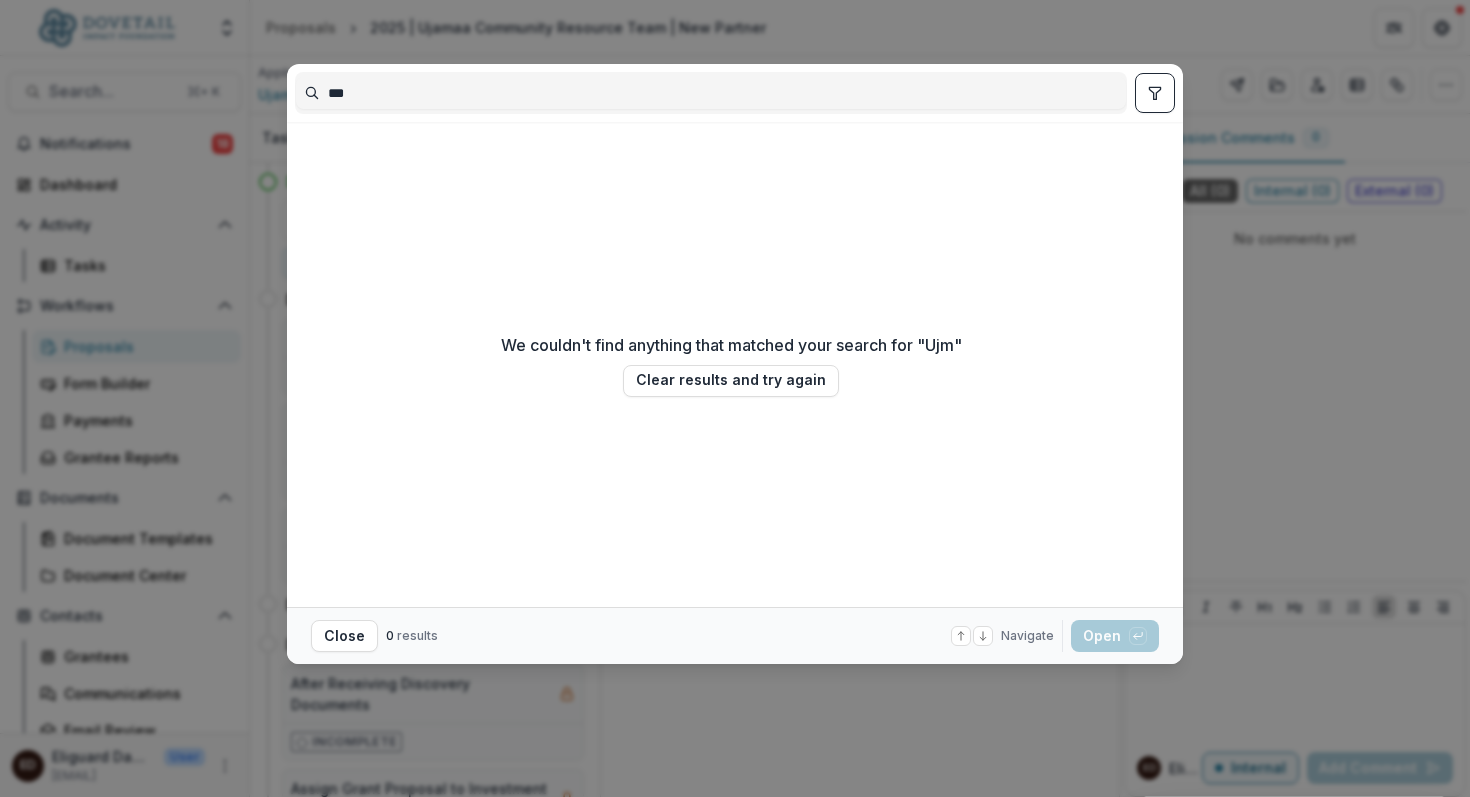 type on "***" 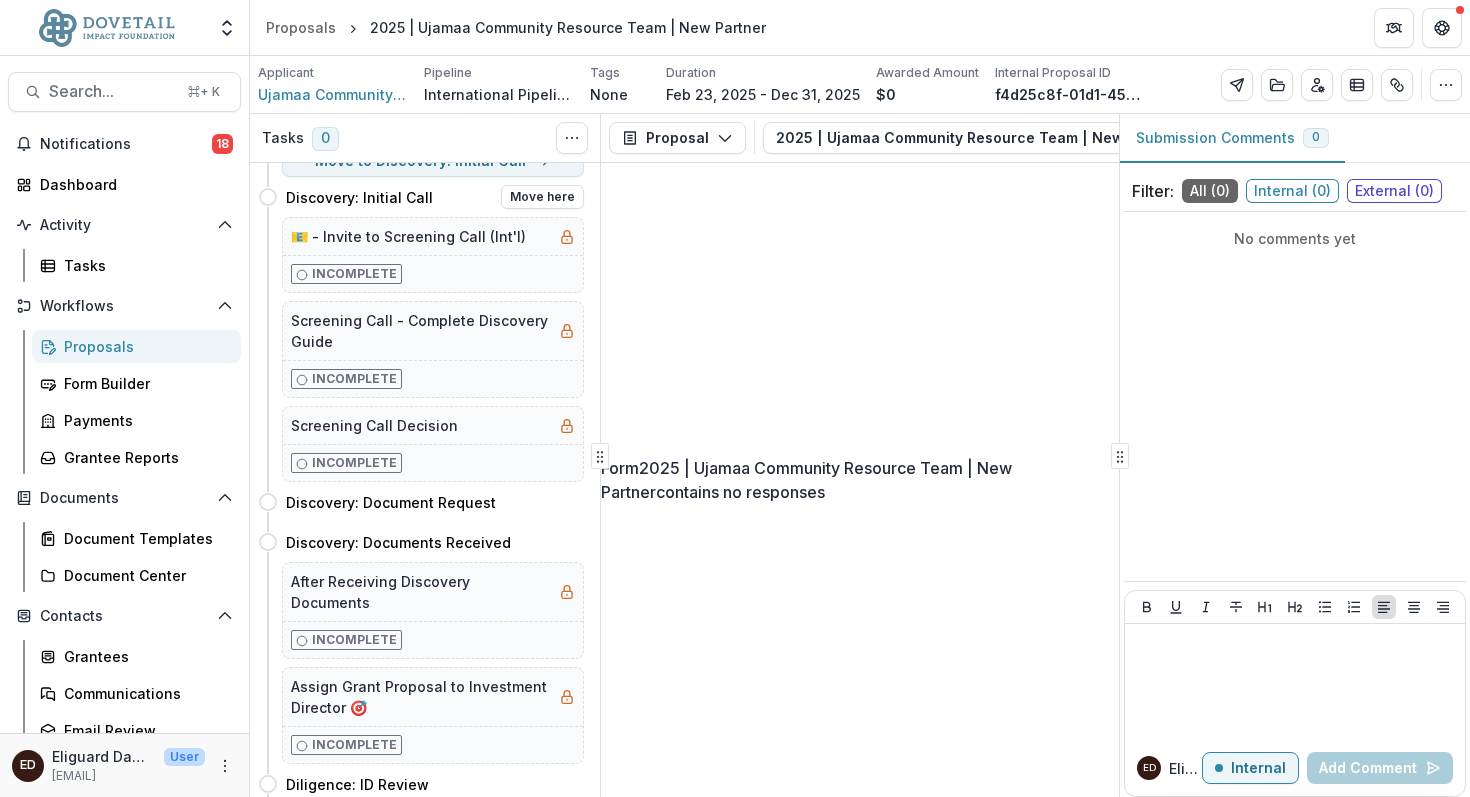scroll, scrollTop: 0, scrollLeft: 0, axis: both 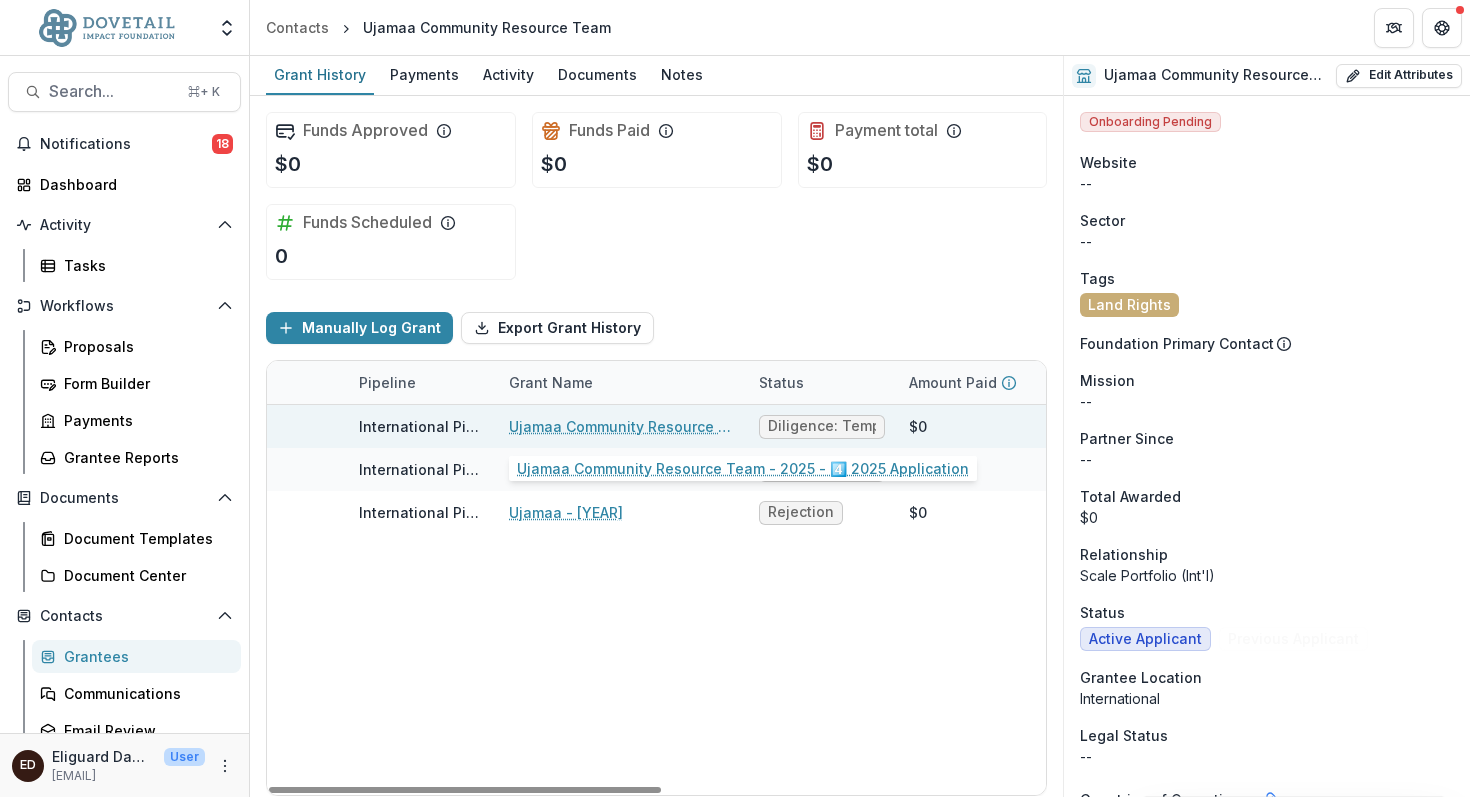 click on "Ujamaa Community Resource Team - 2025 - 4️⃣ 2025 Application" at bounding box center (622, 426) 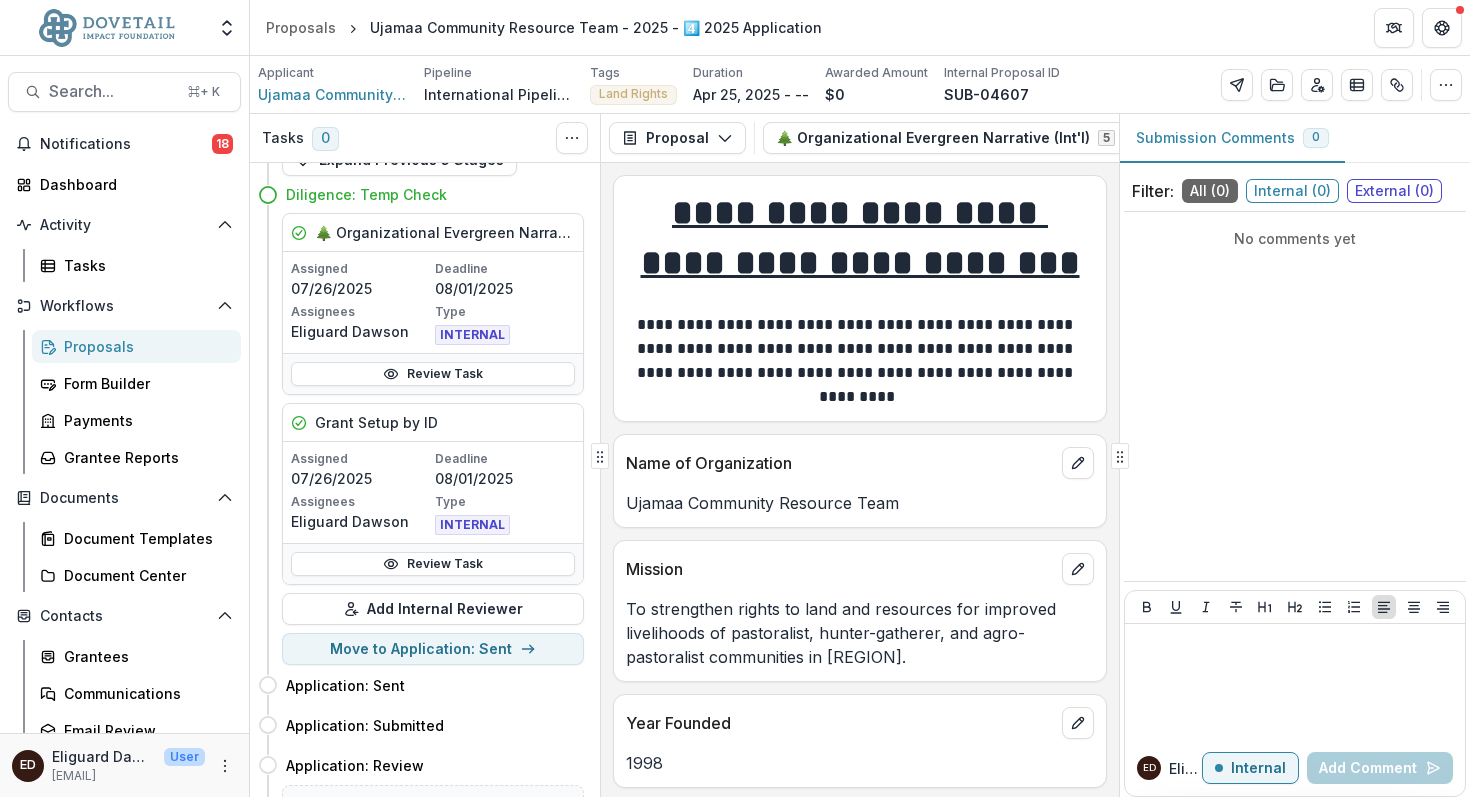 scroll, scrollTop: 0, scrollLeft: 0, axis: both 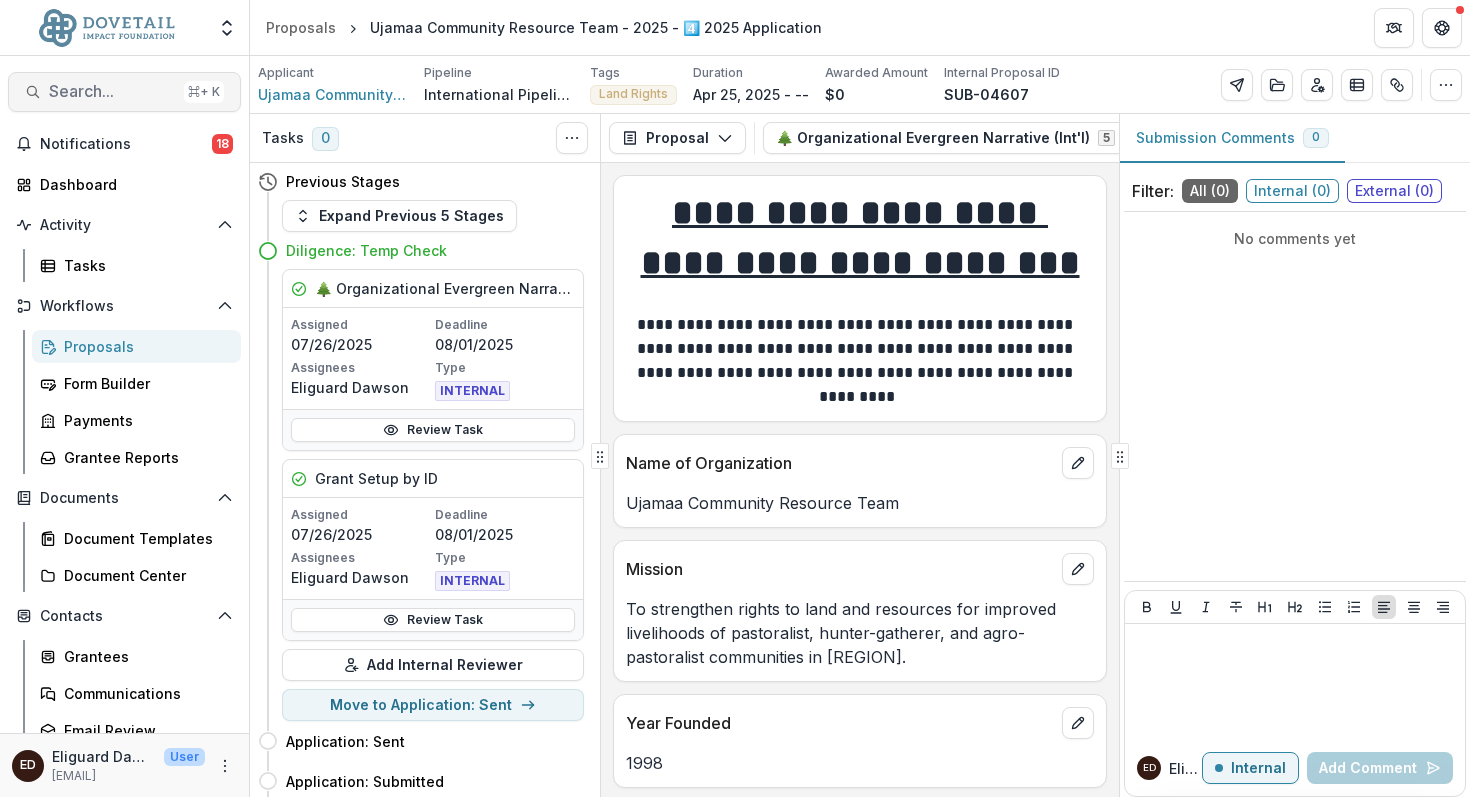 click on "Search..." at bounding box center [112, 91] 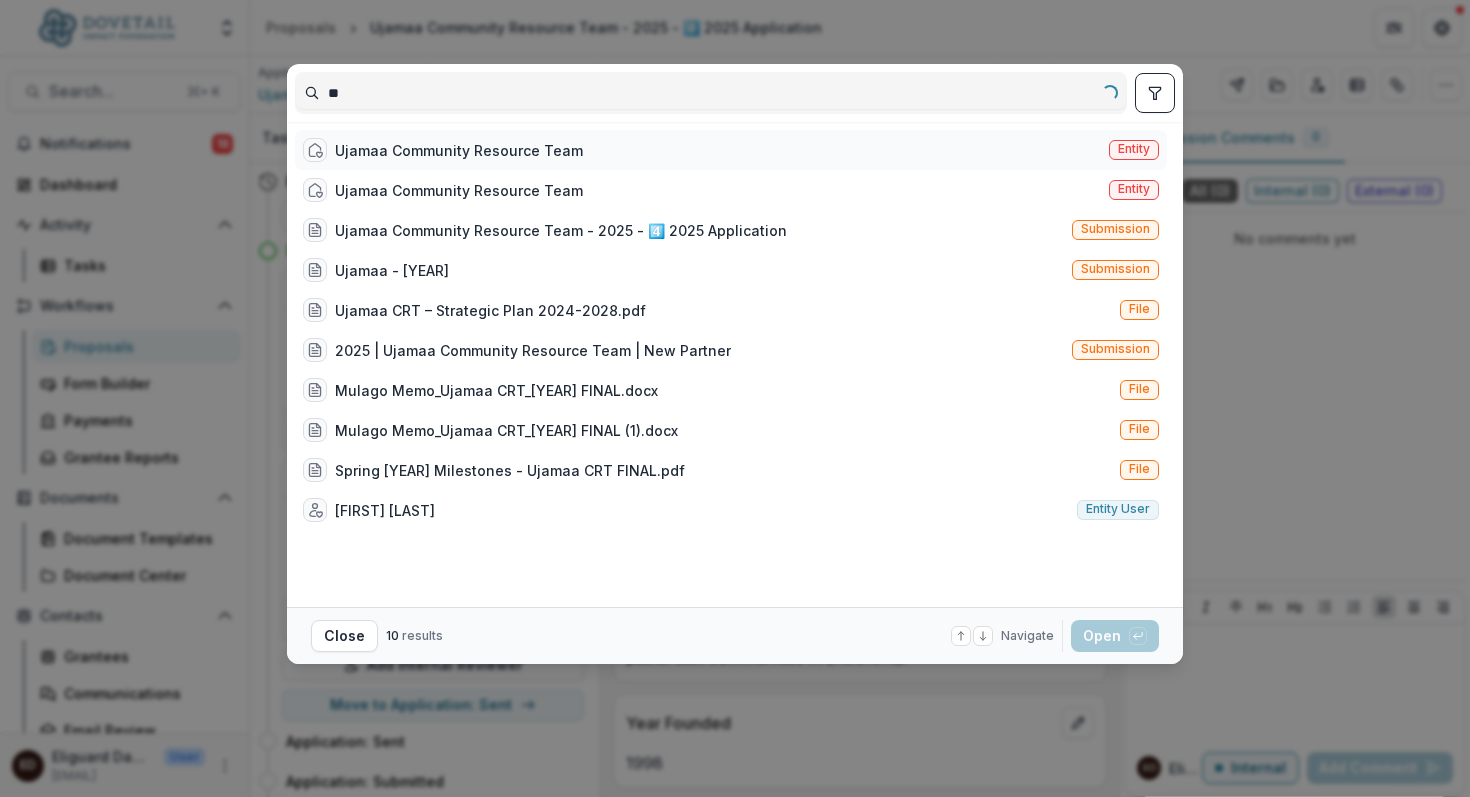 type on "*" 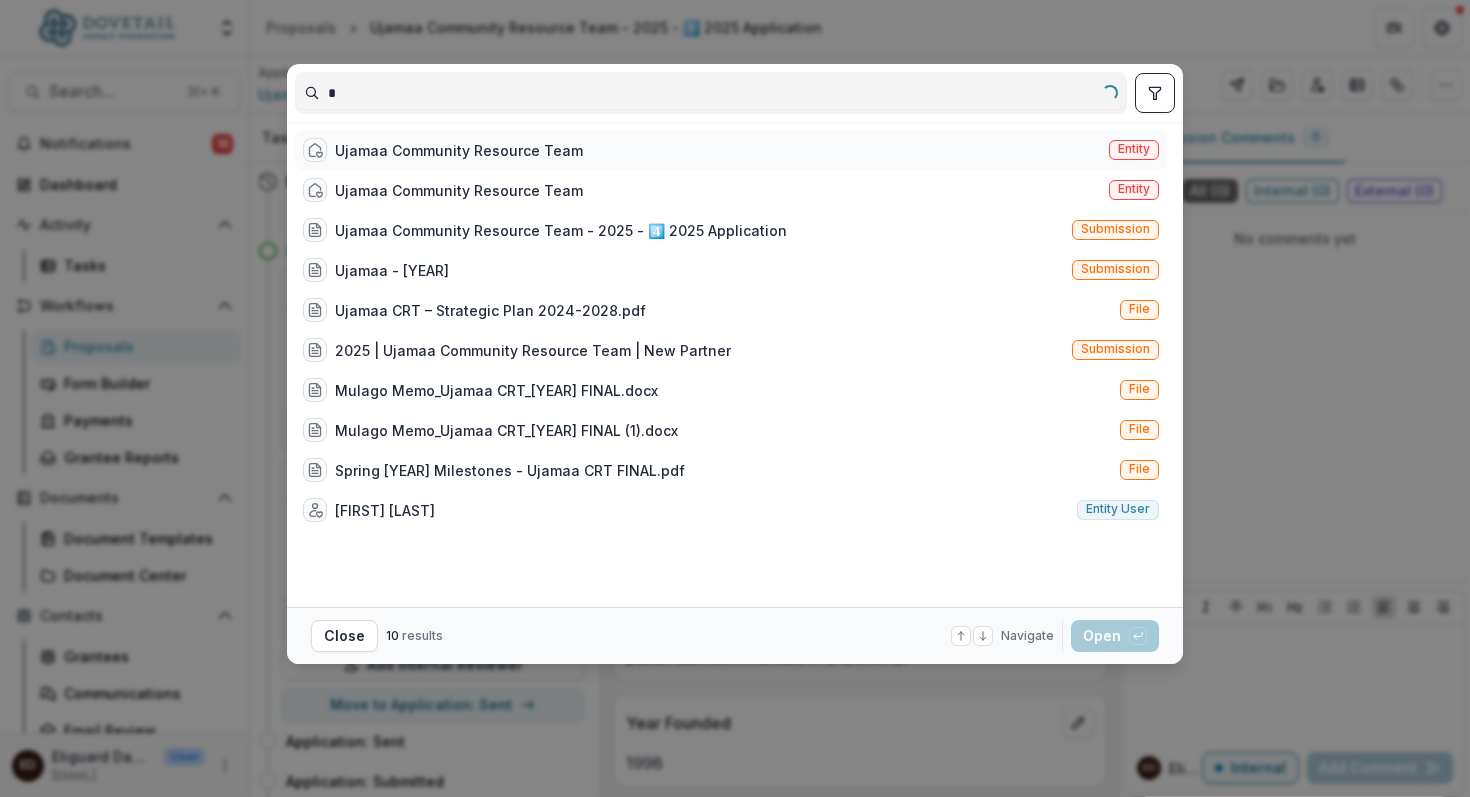 type 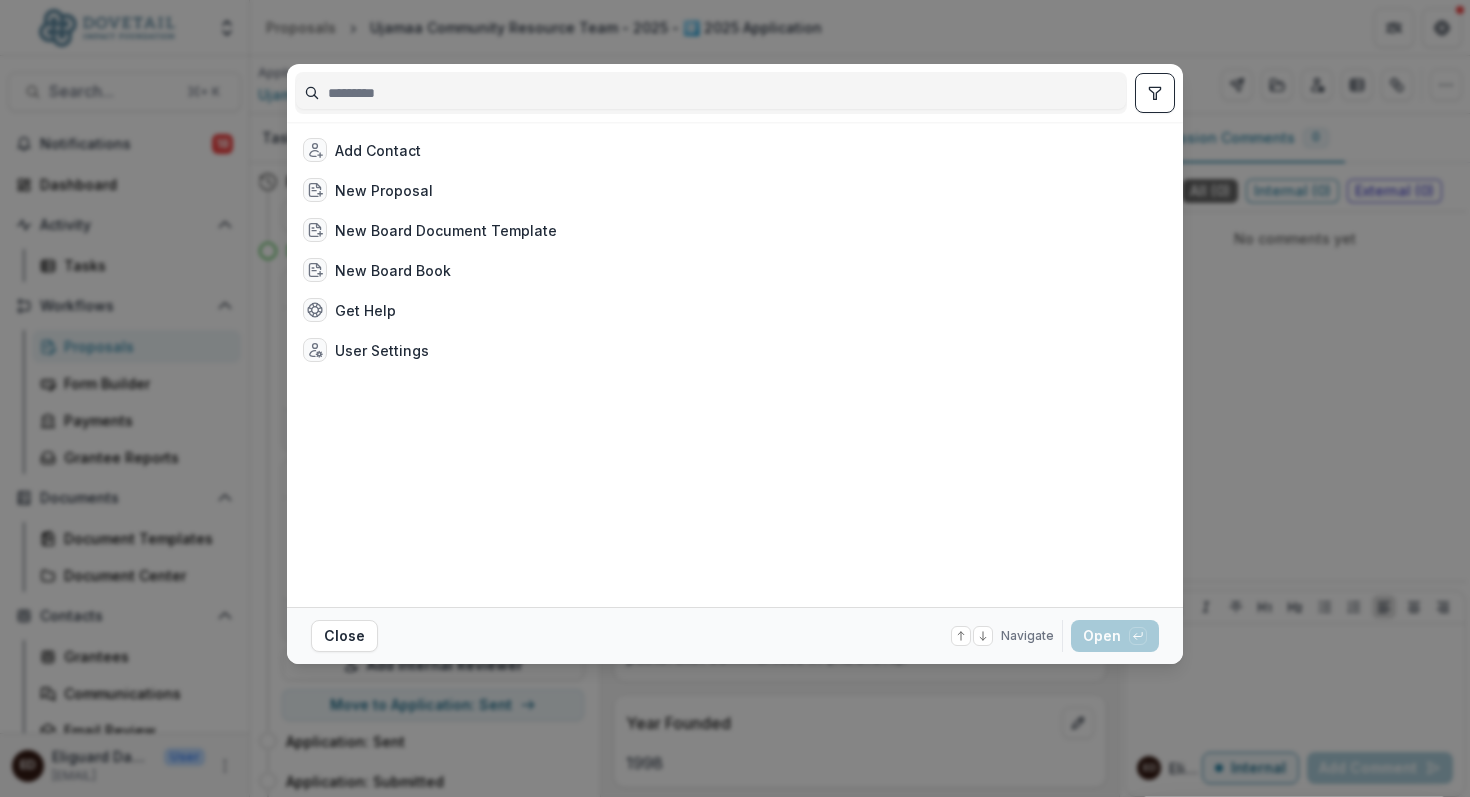 click on "Add Contact New Proposal New Board Document Template New Board Book Get Help User Settings Close Navigate up and down with arrow keys Open with enter key" at bounding box center (735, 398) 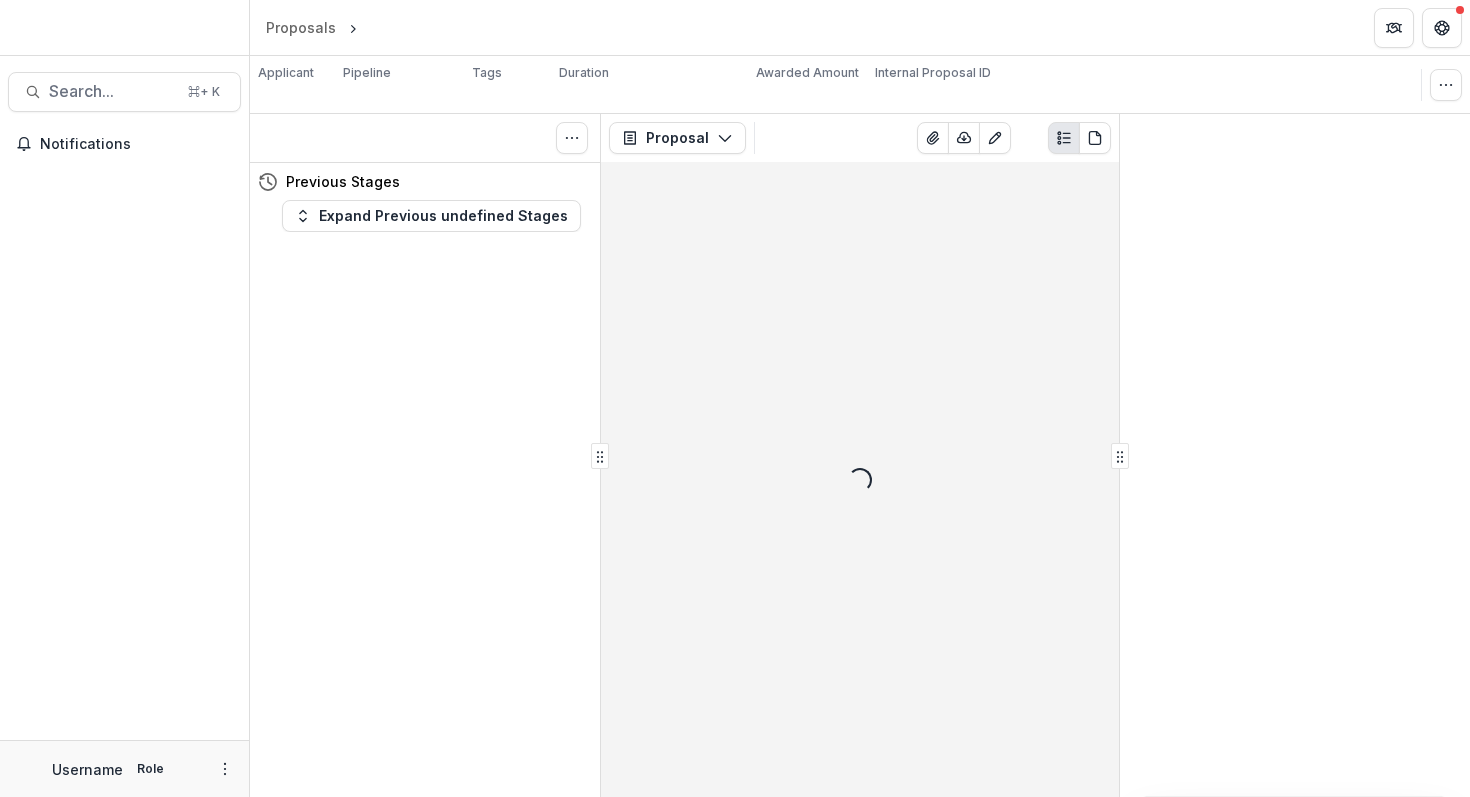 scroll, scrollTop: 0, scrollLeft: 0, axis: both 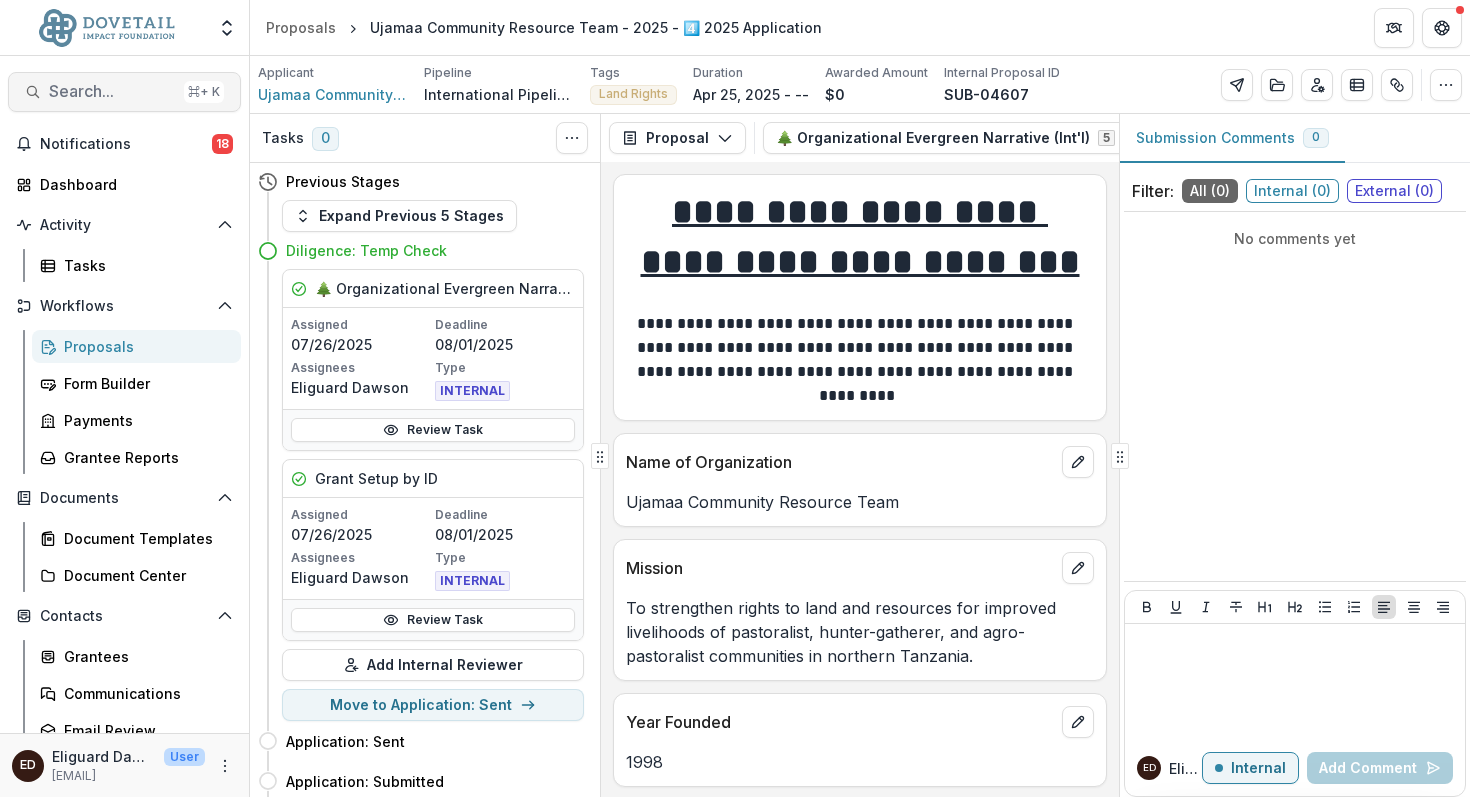 click on "Search..." at bounding box center (112, 91) 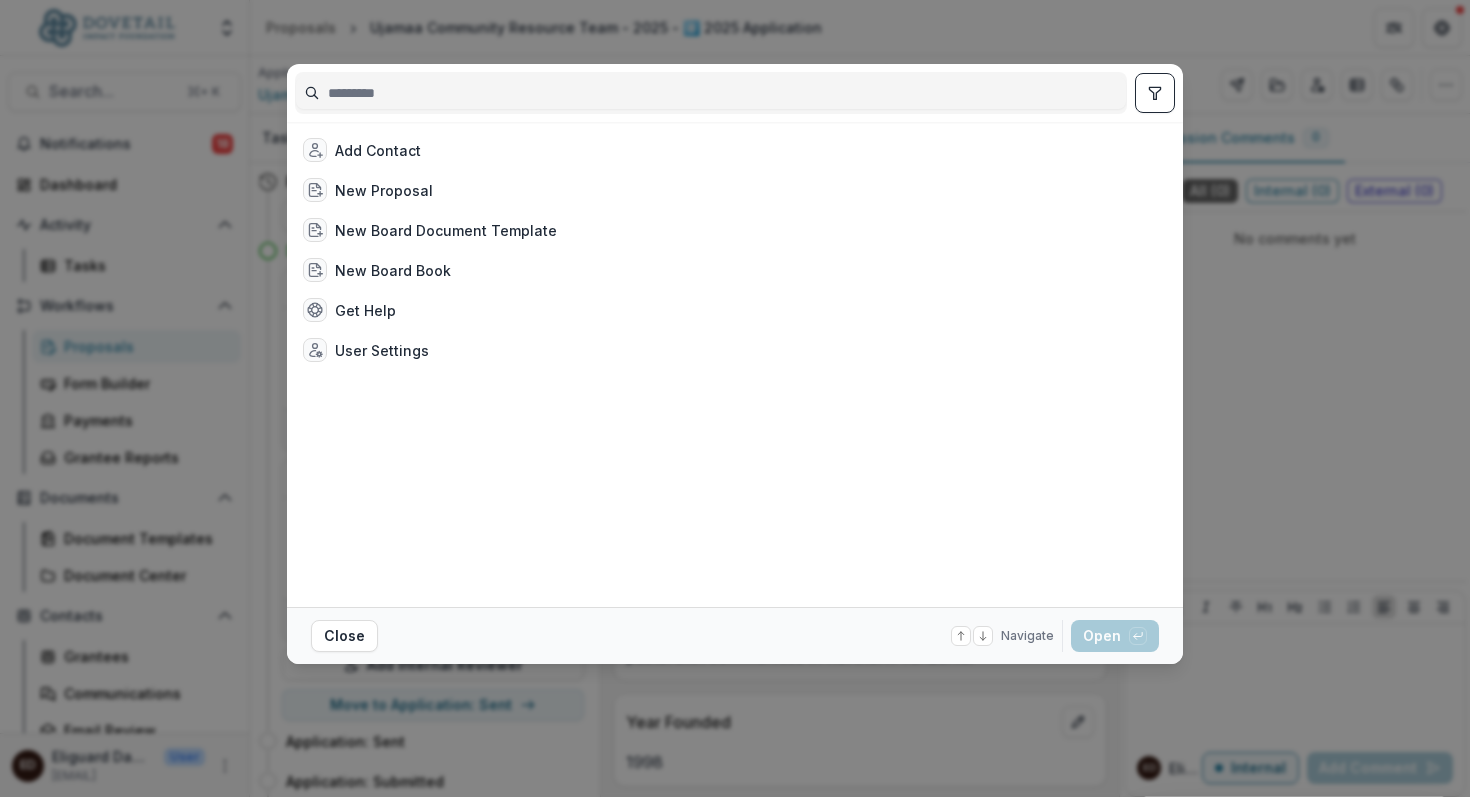 click at bounding box center (711, 93) 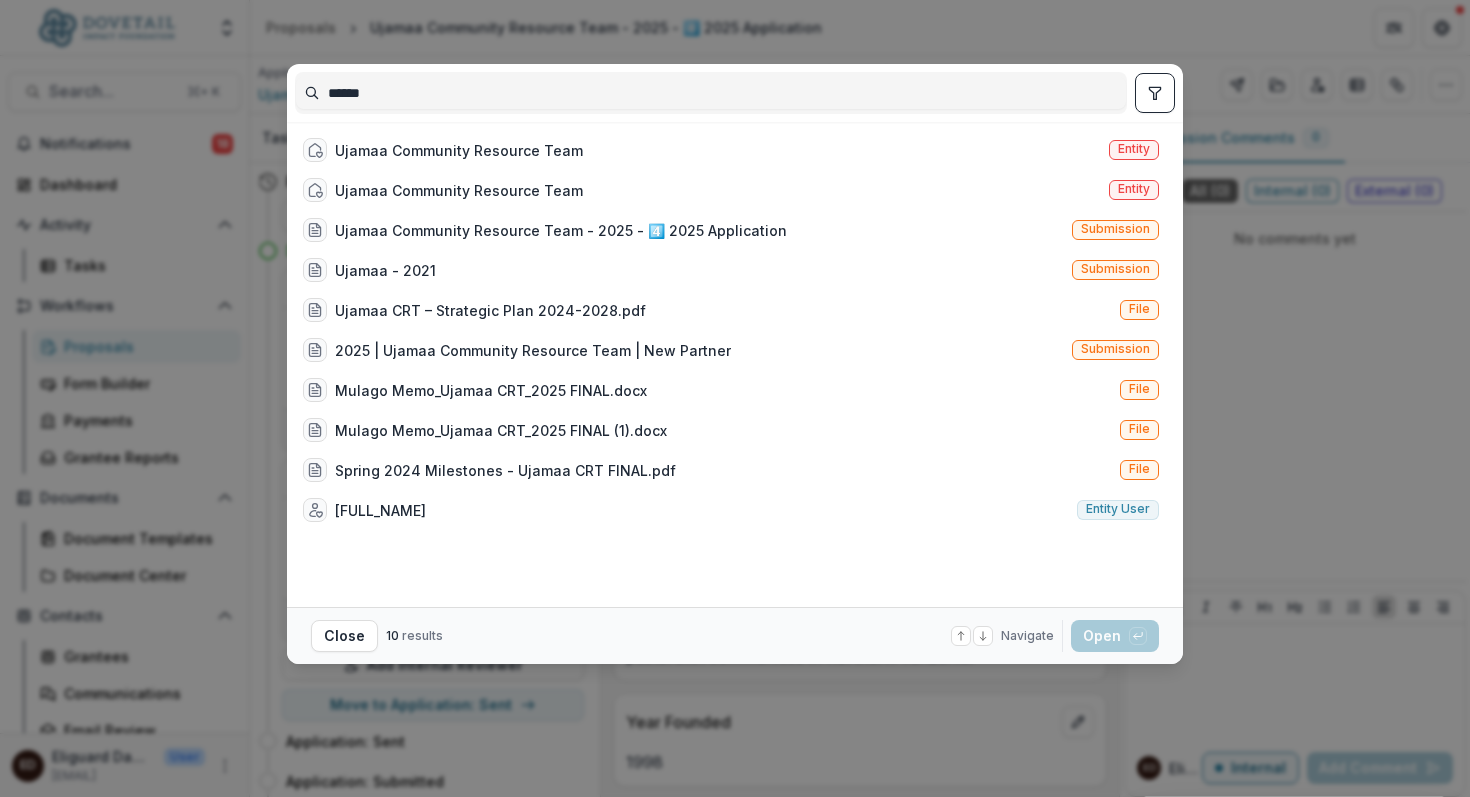 type on "******" 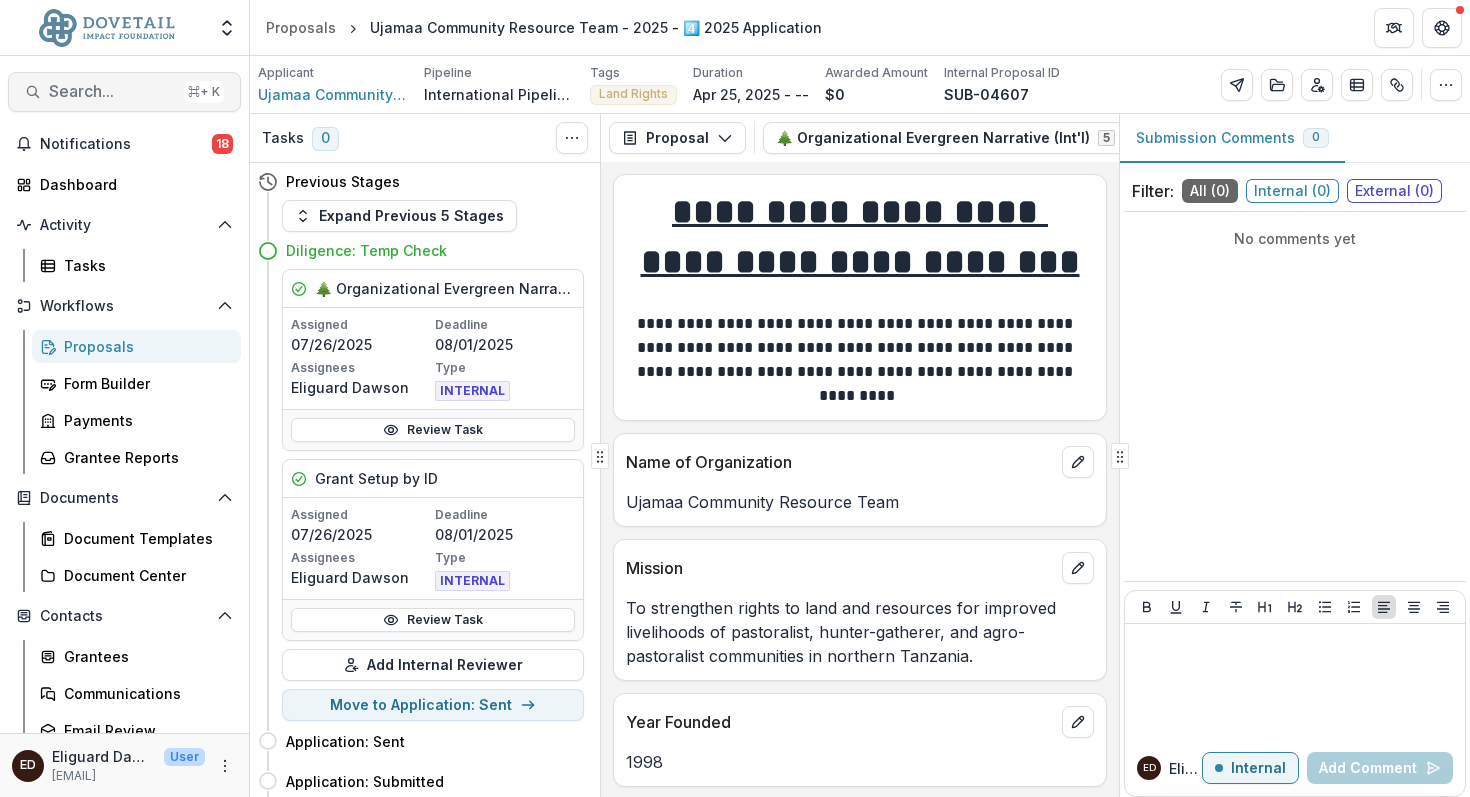 click on "Search..." at bounding box center (112, 91) 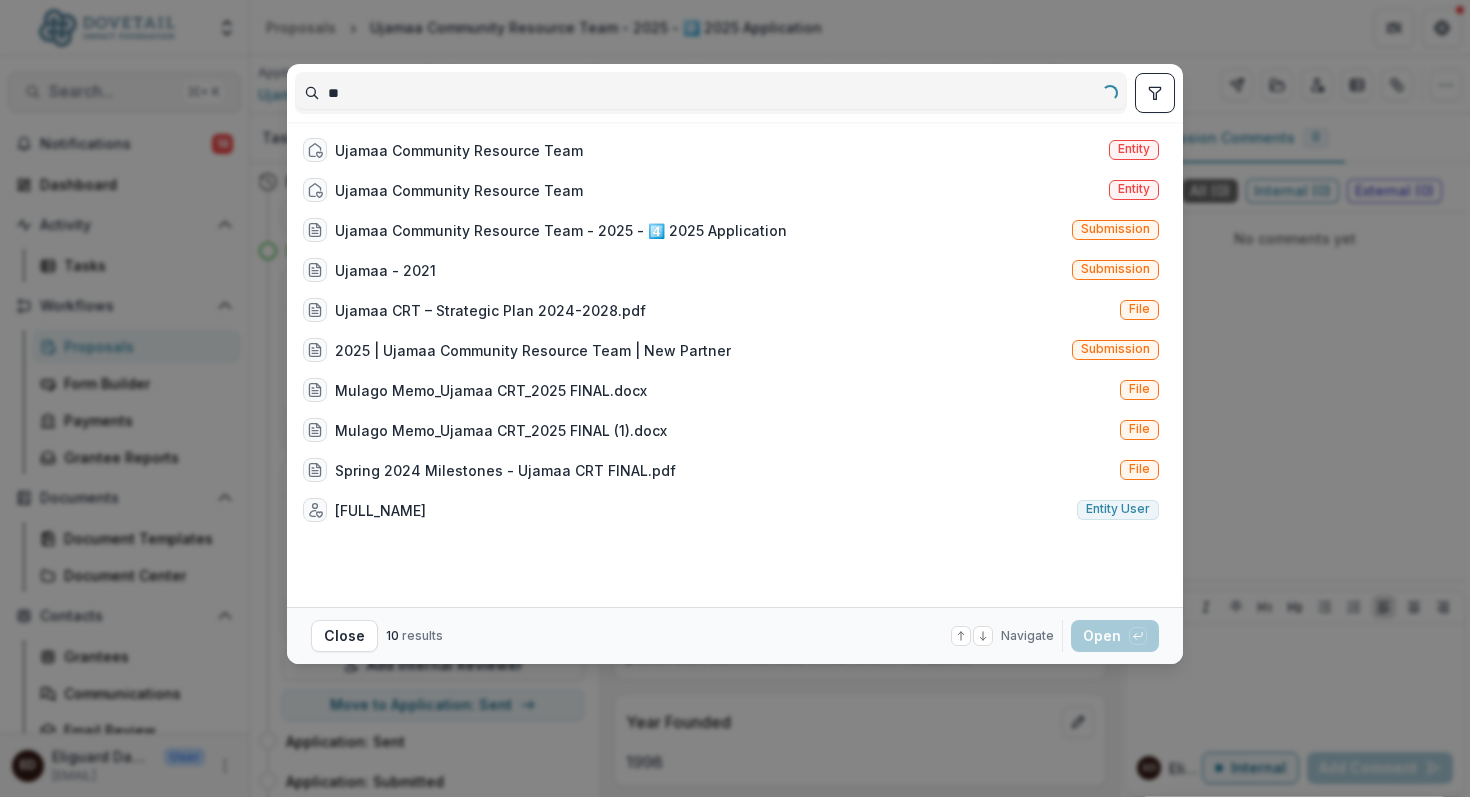 type on "*" 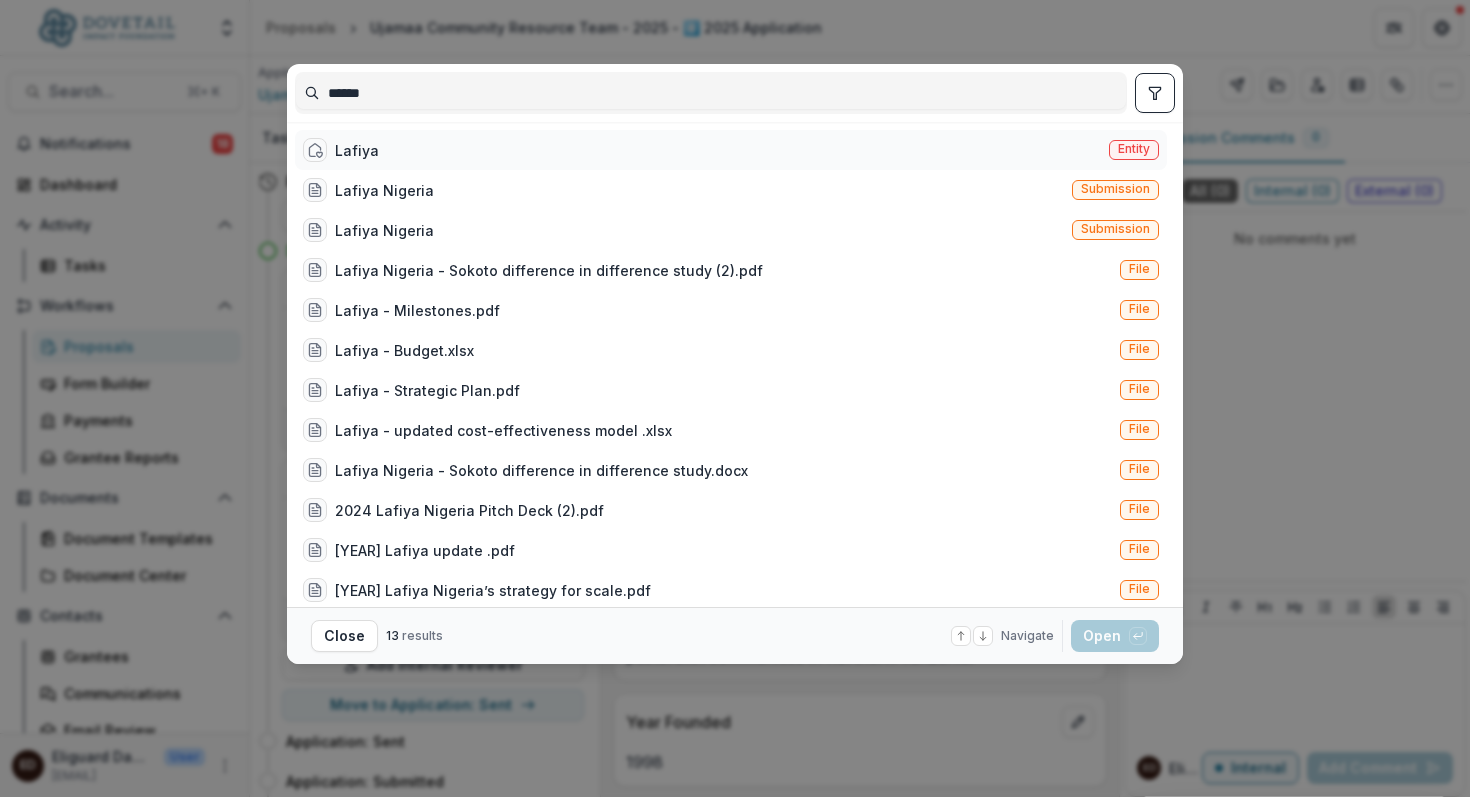 type on "******" 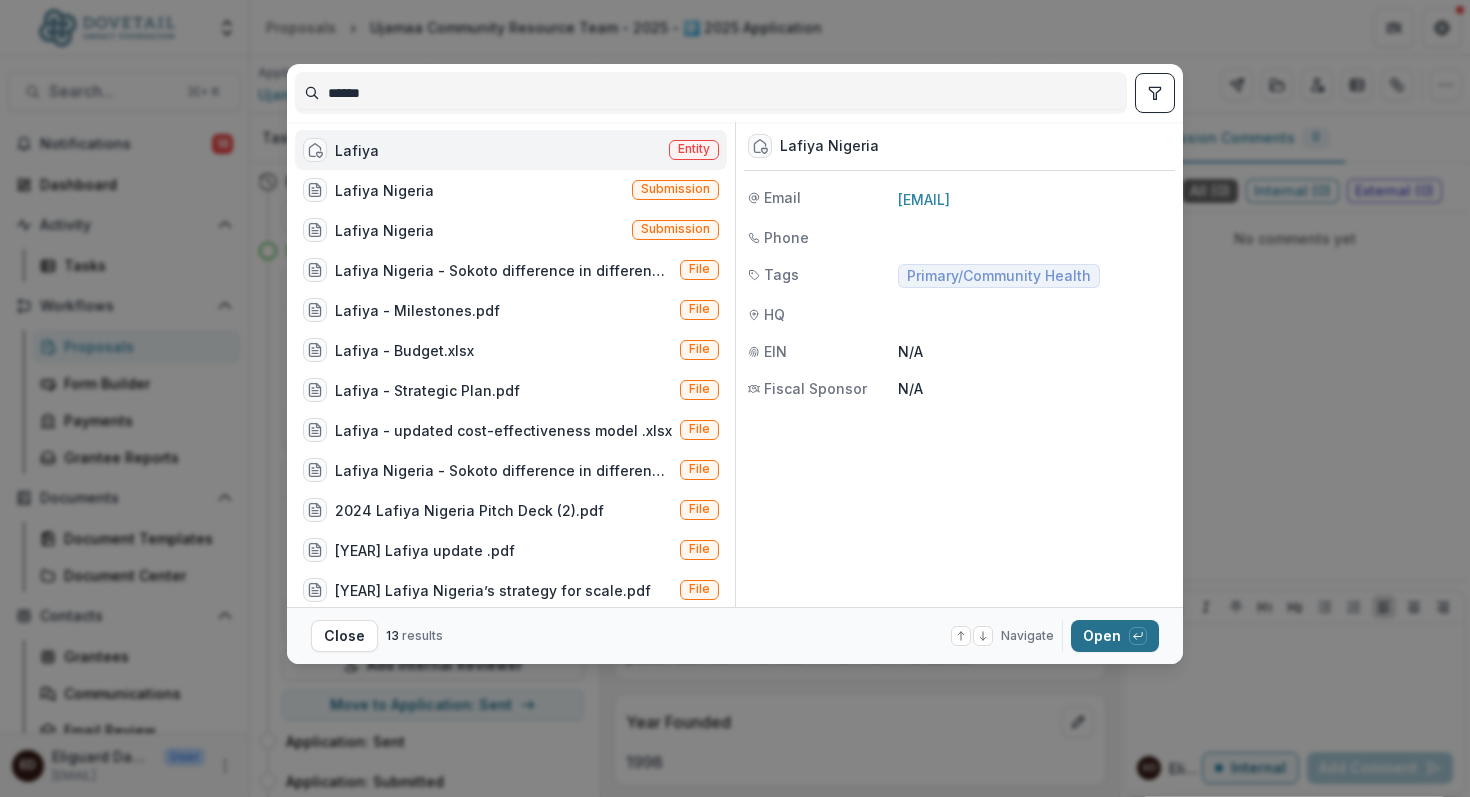 click on "Open with enter key" at bounding box center [1115, 636] 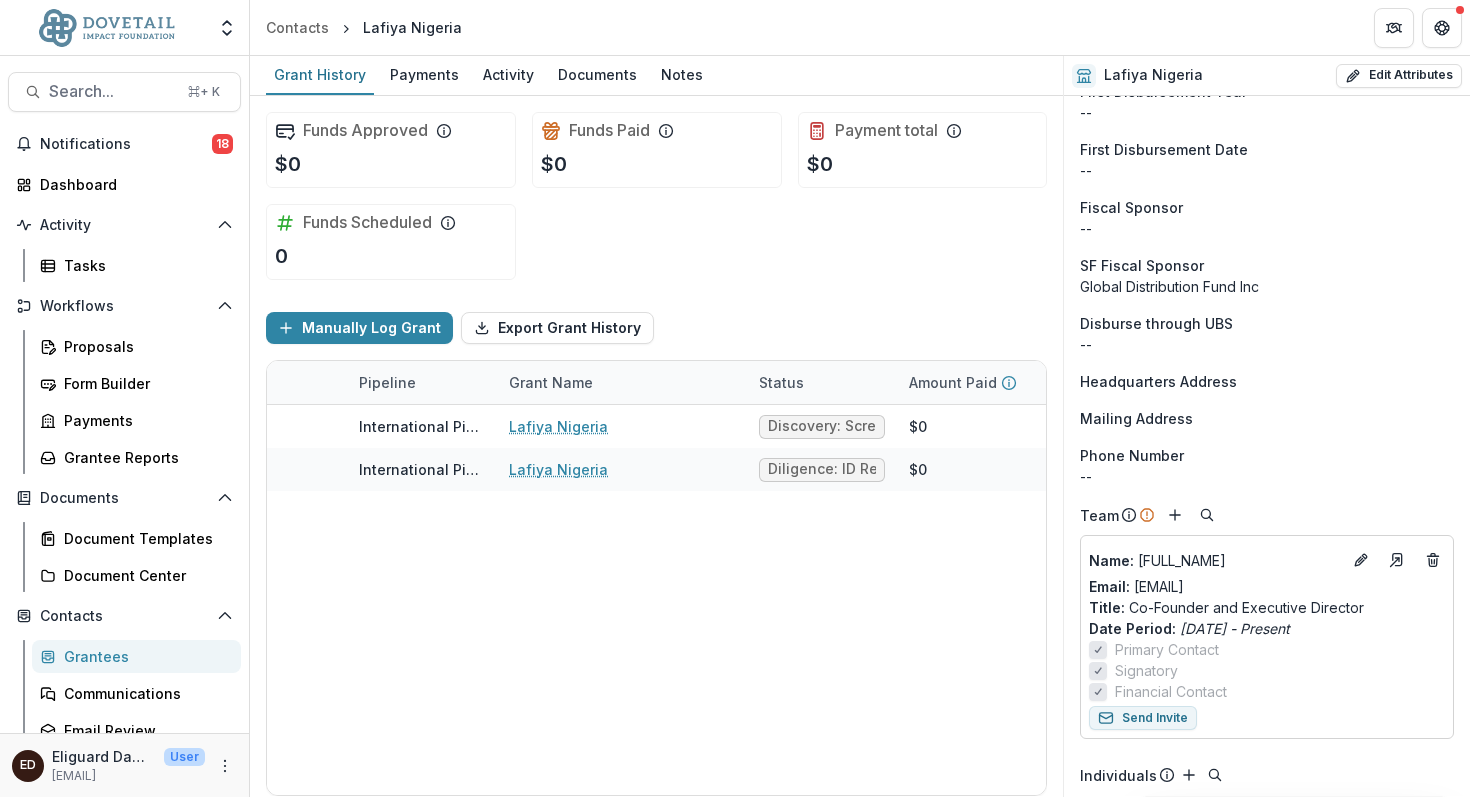 scroll, scrollTop: 2169, scrollLeft: 0, axis: vertical 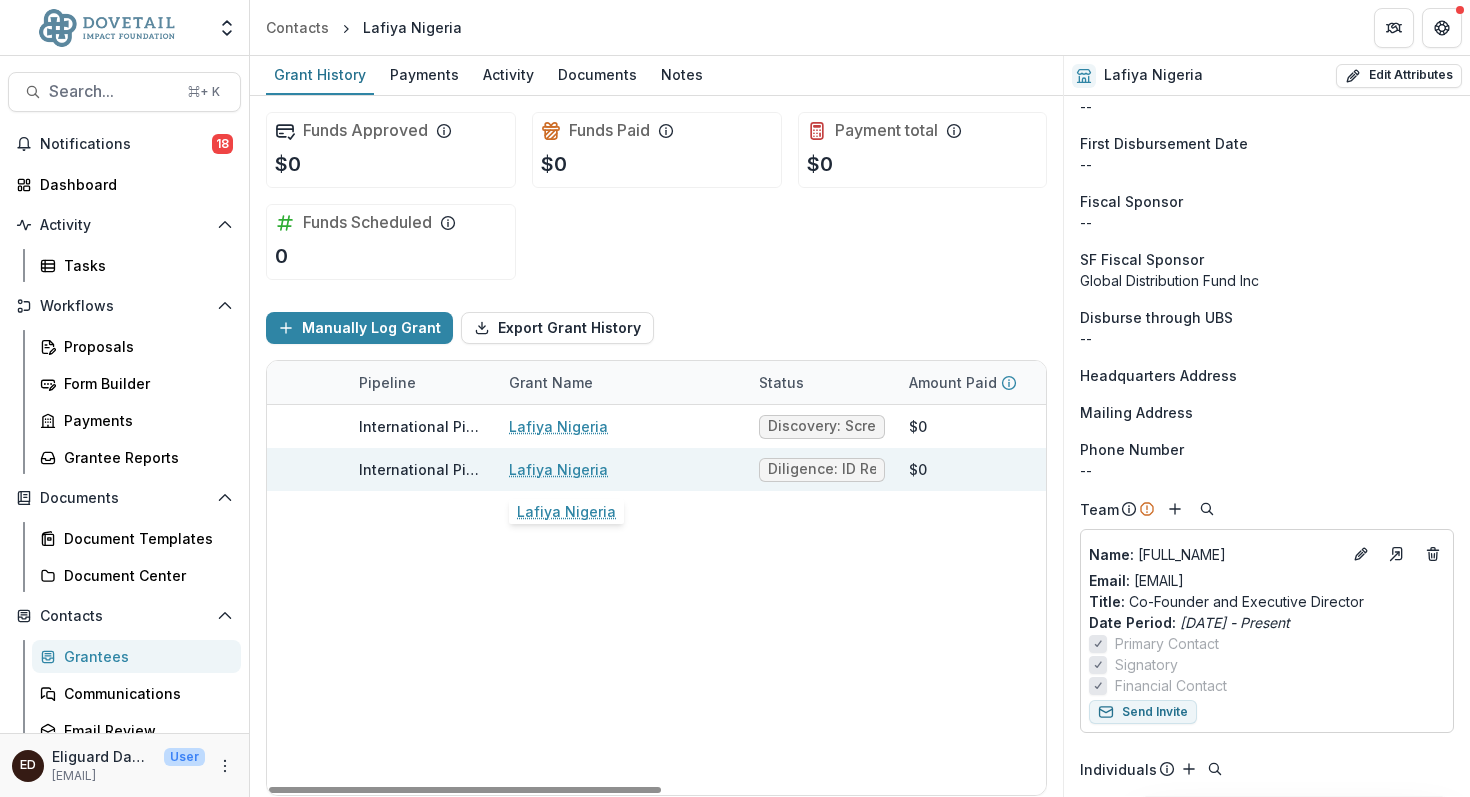 click on "Lafiya Nigeria" at bounding box center (558, 469) 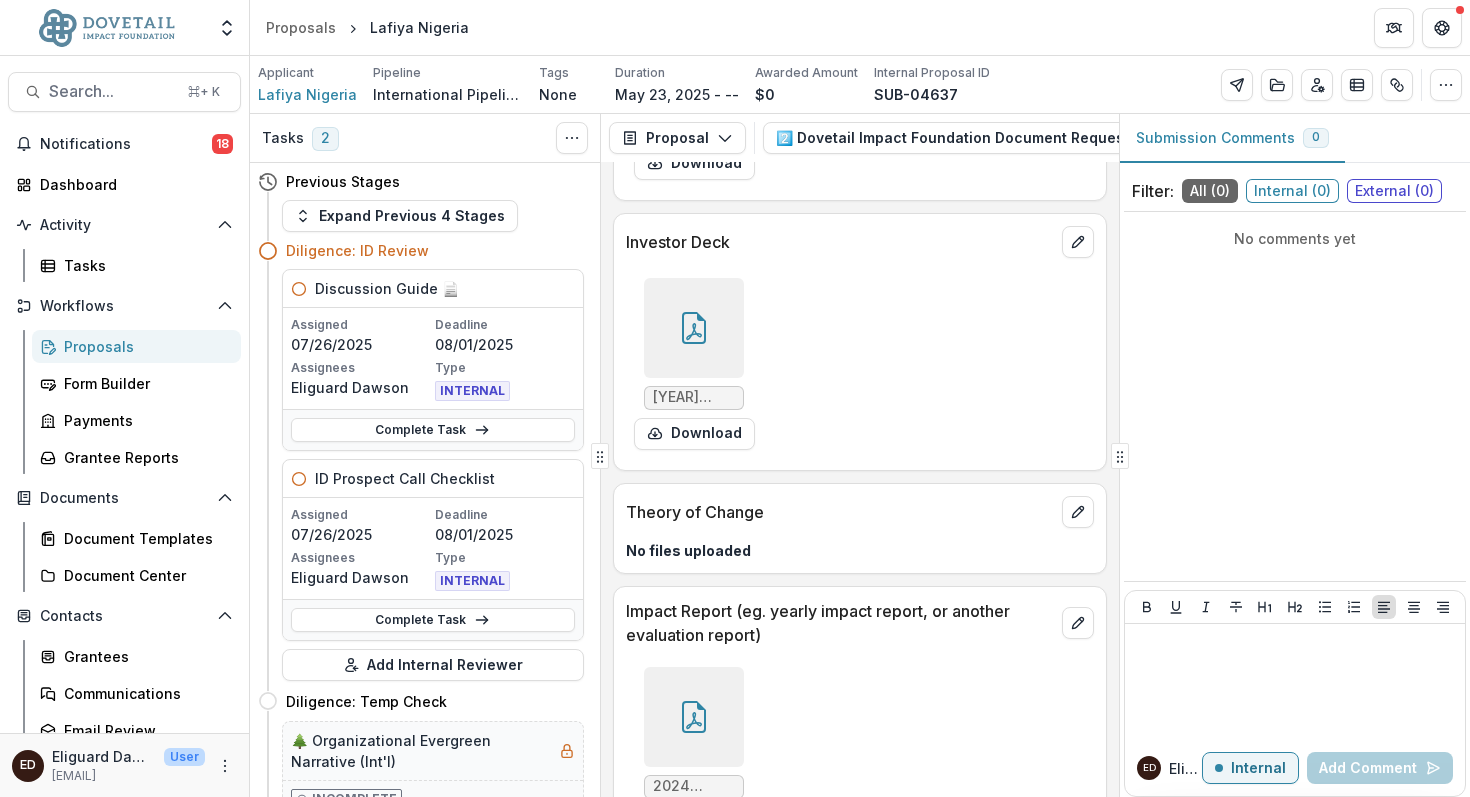 scroll, scrollTop: 528, scrollLeft: 0, axis: vertical 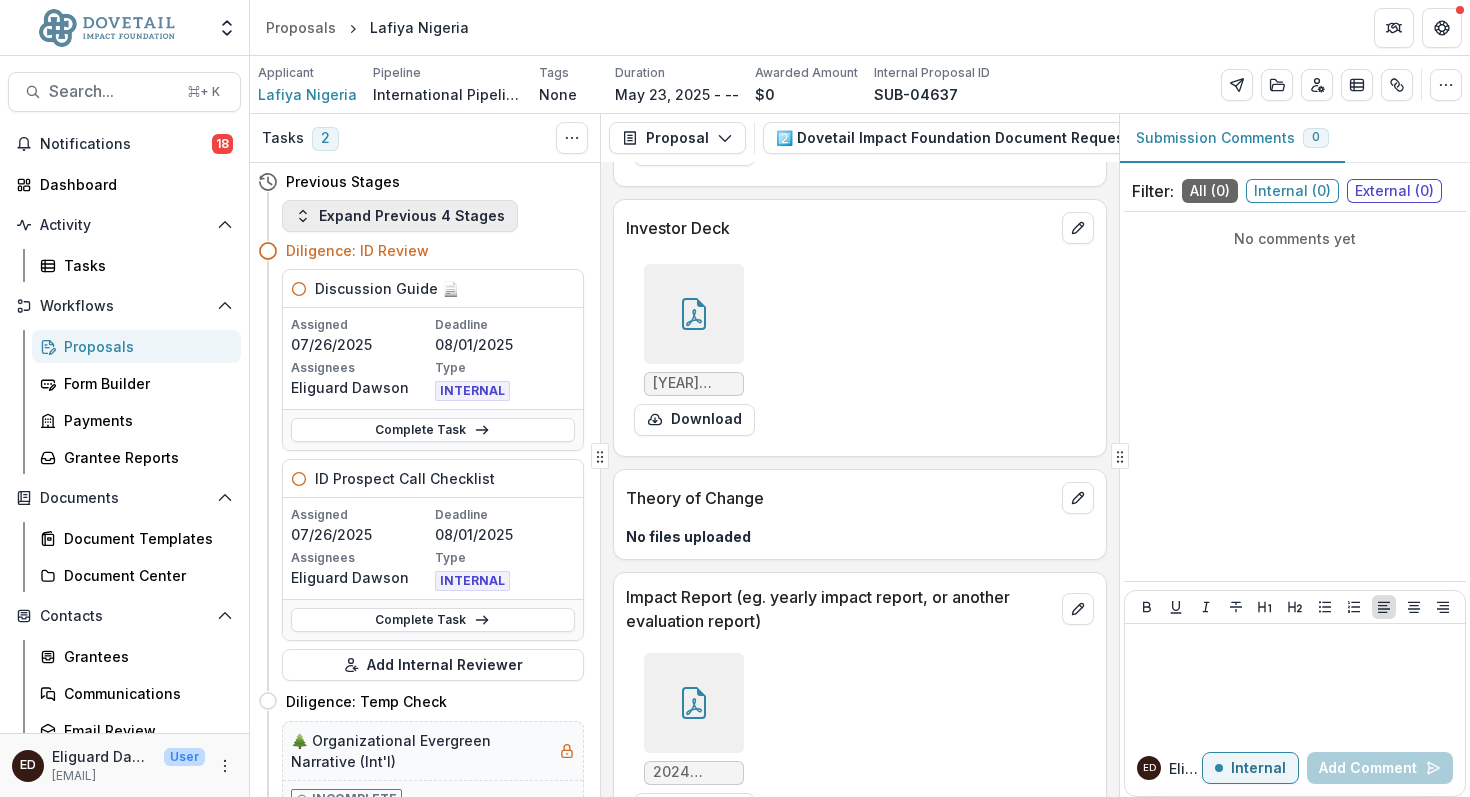 click on "Expand Previous 4 Stages" at bounding box center [400, 216] 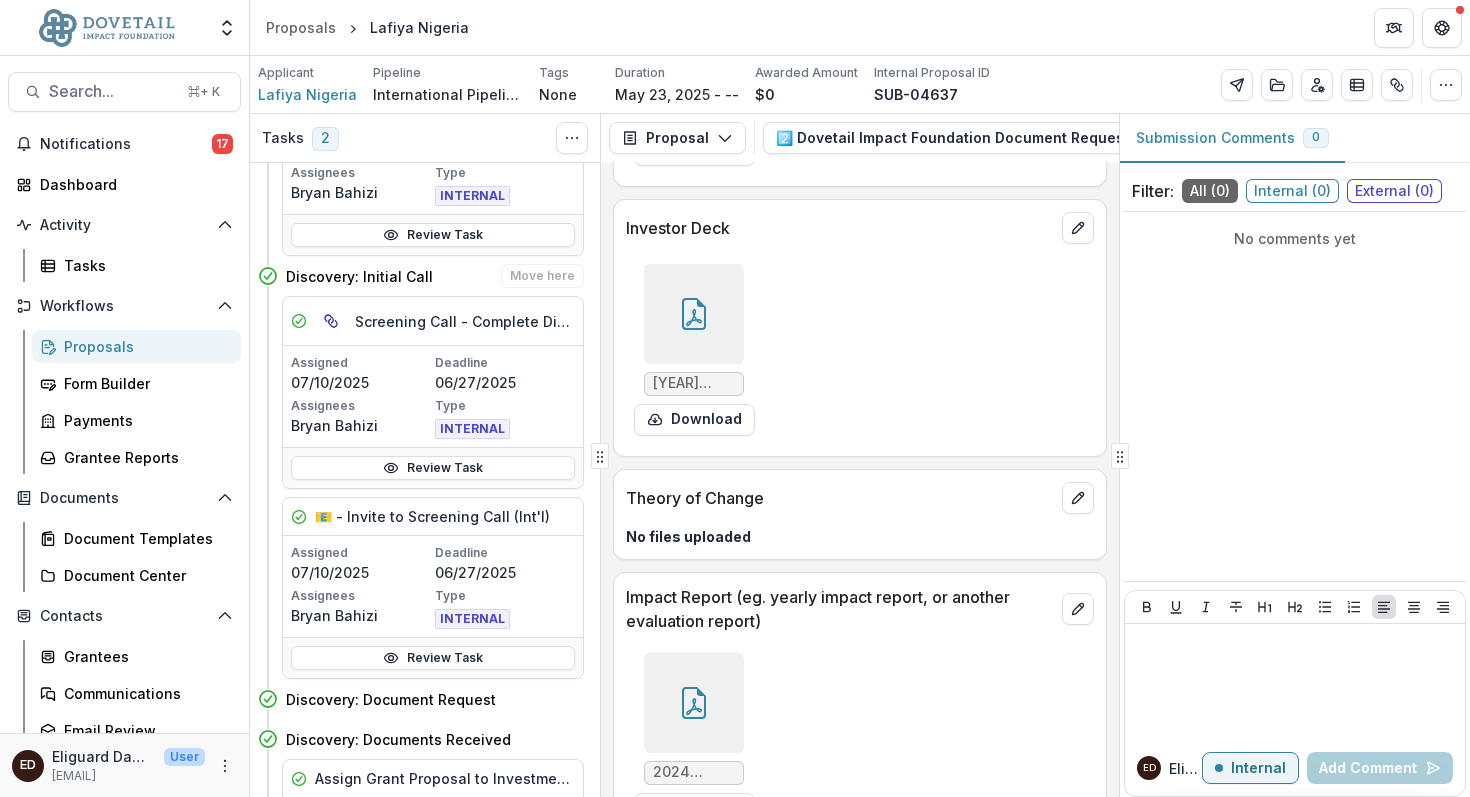 scroll, scrollTop: 0, scrollLeft: 0, axis: both 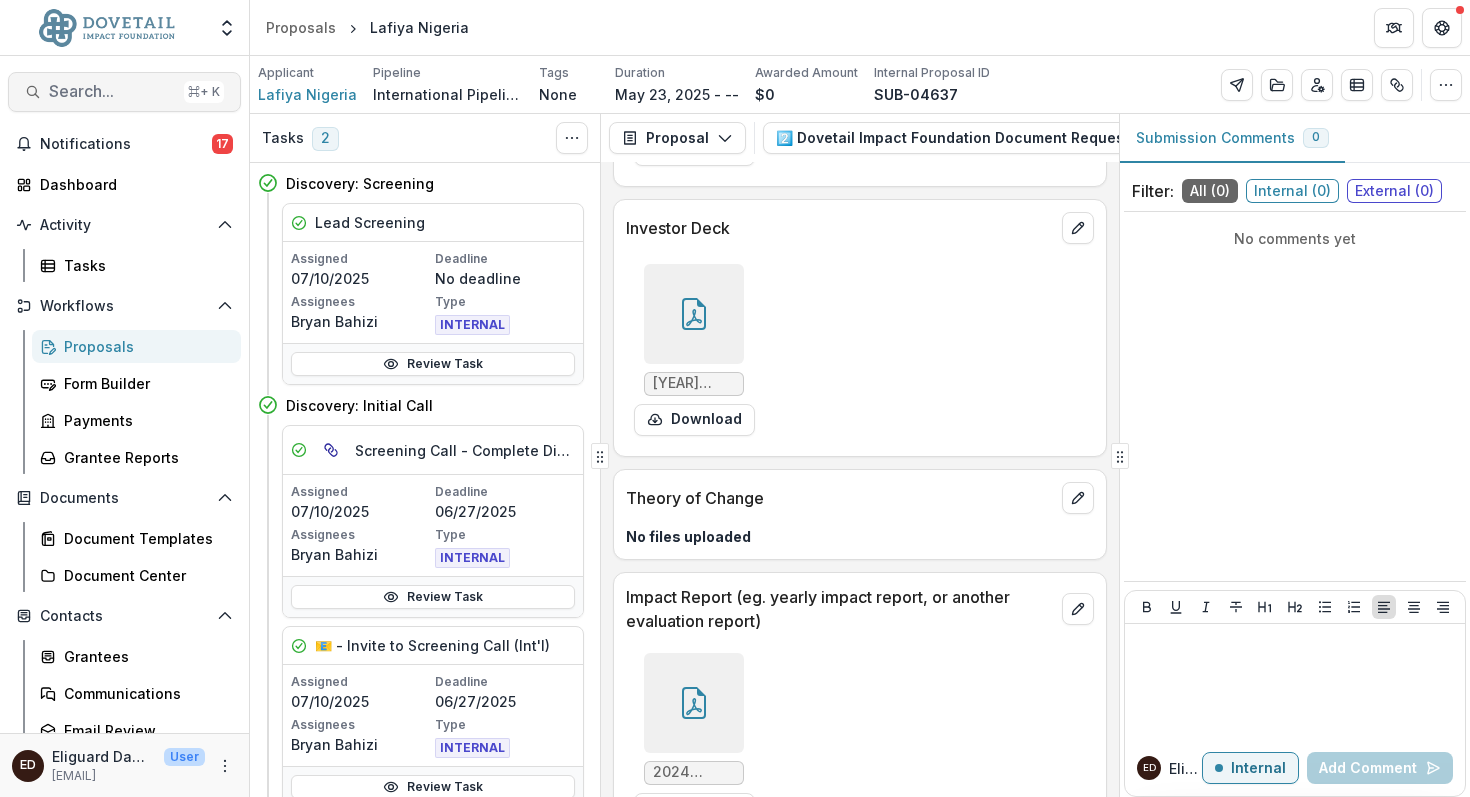 click on "Search..." at bounding box center [112, 91] 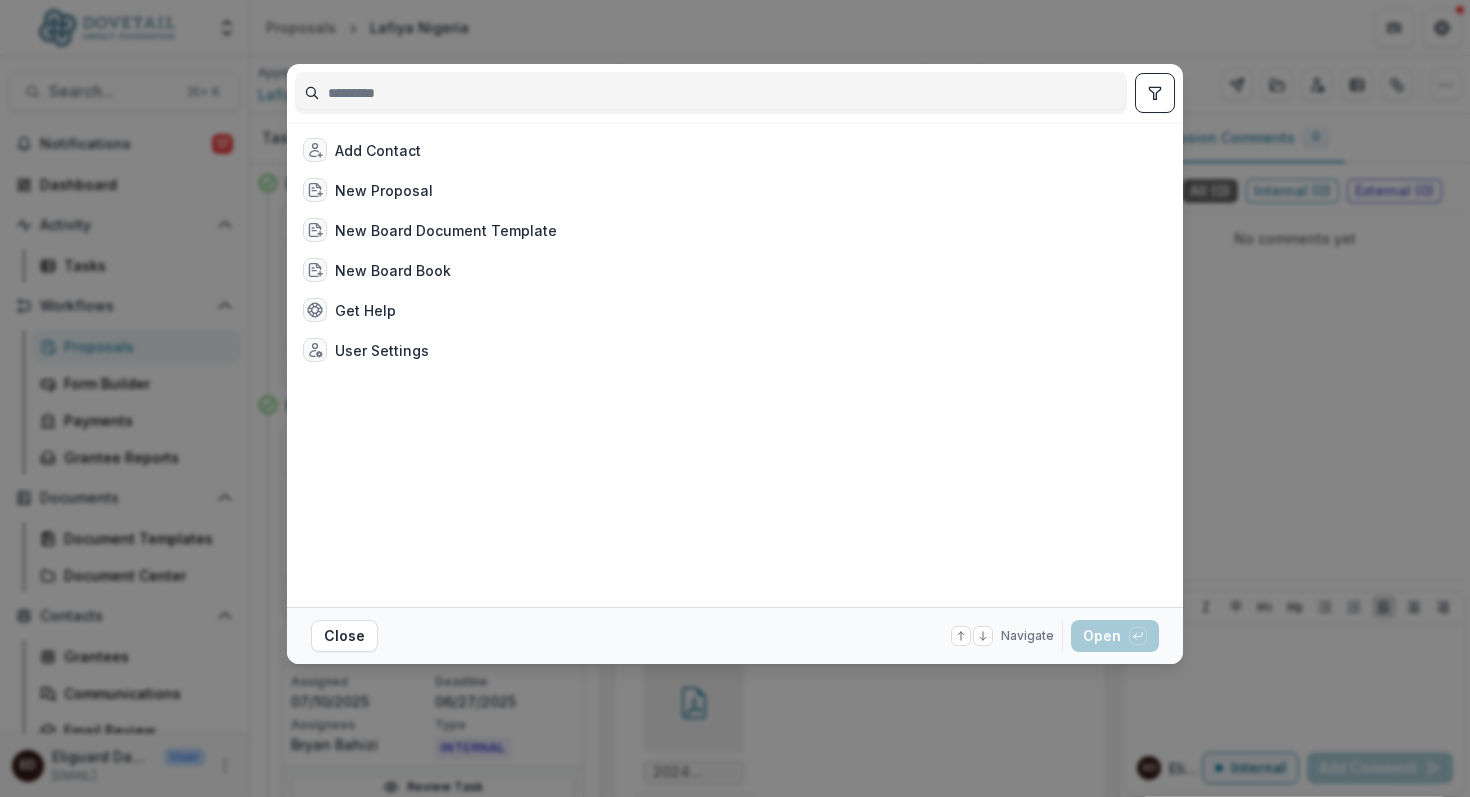 click at bounding box center (711, 93) 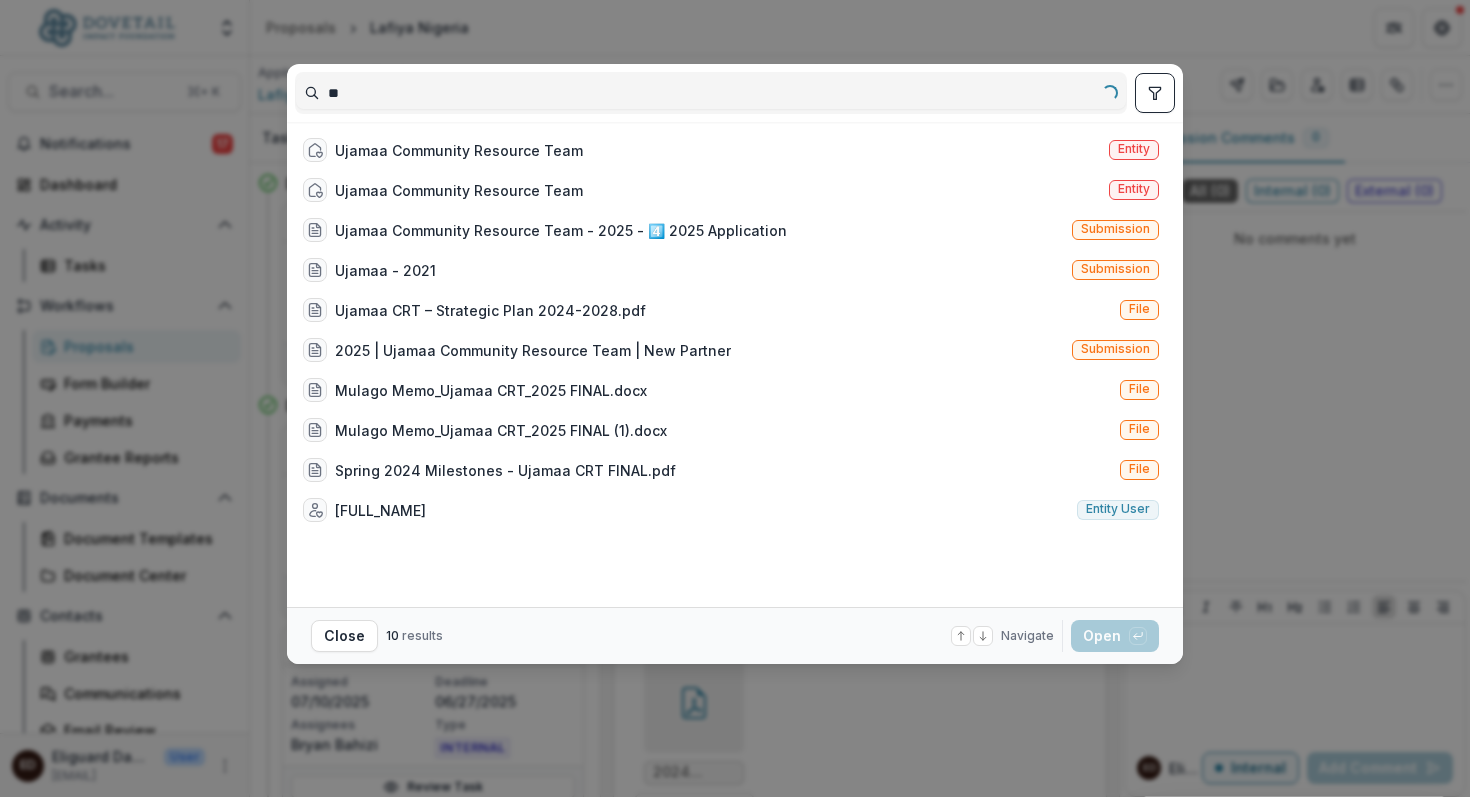 type on "*" 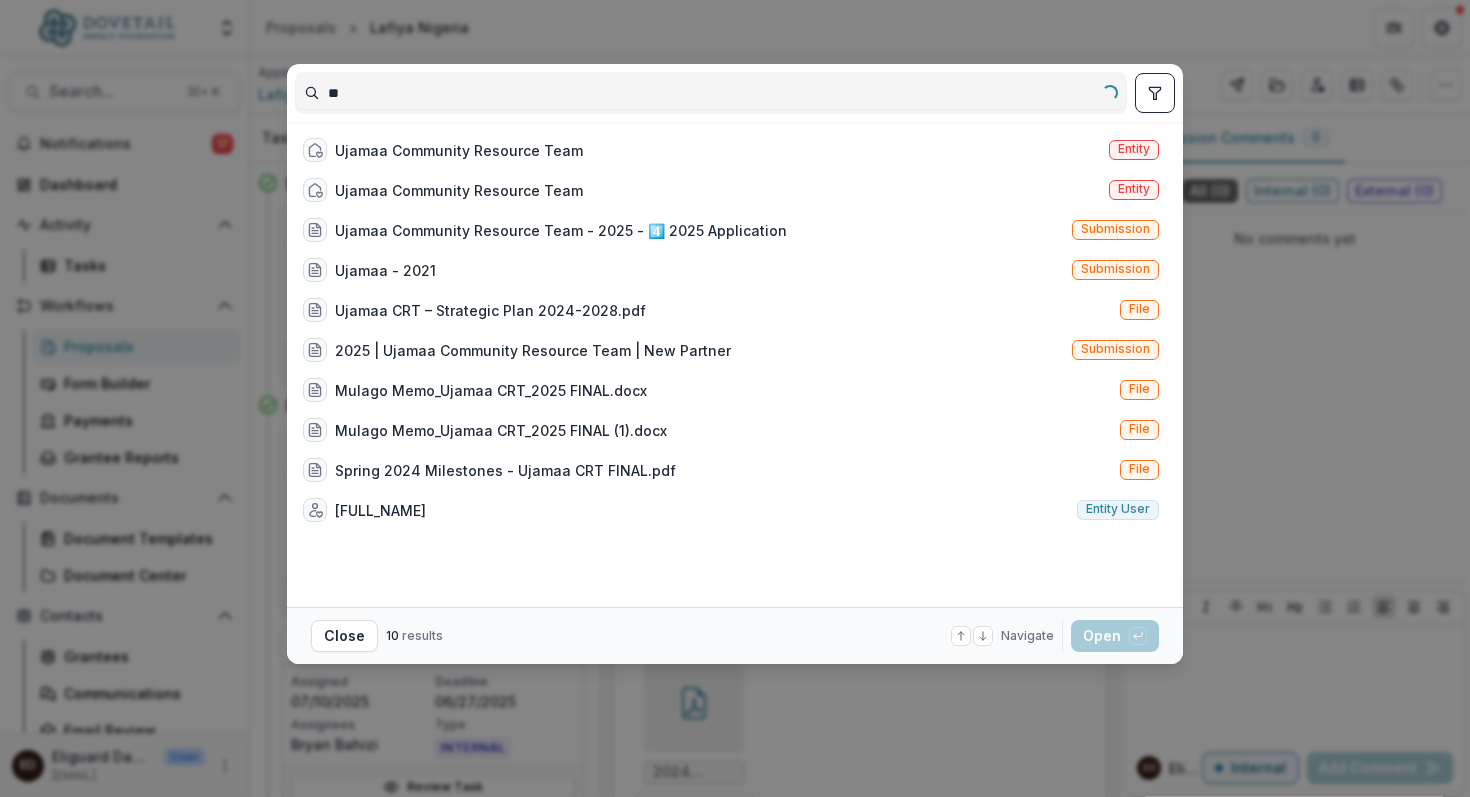 type on "*" 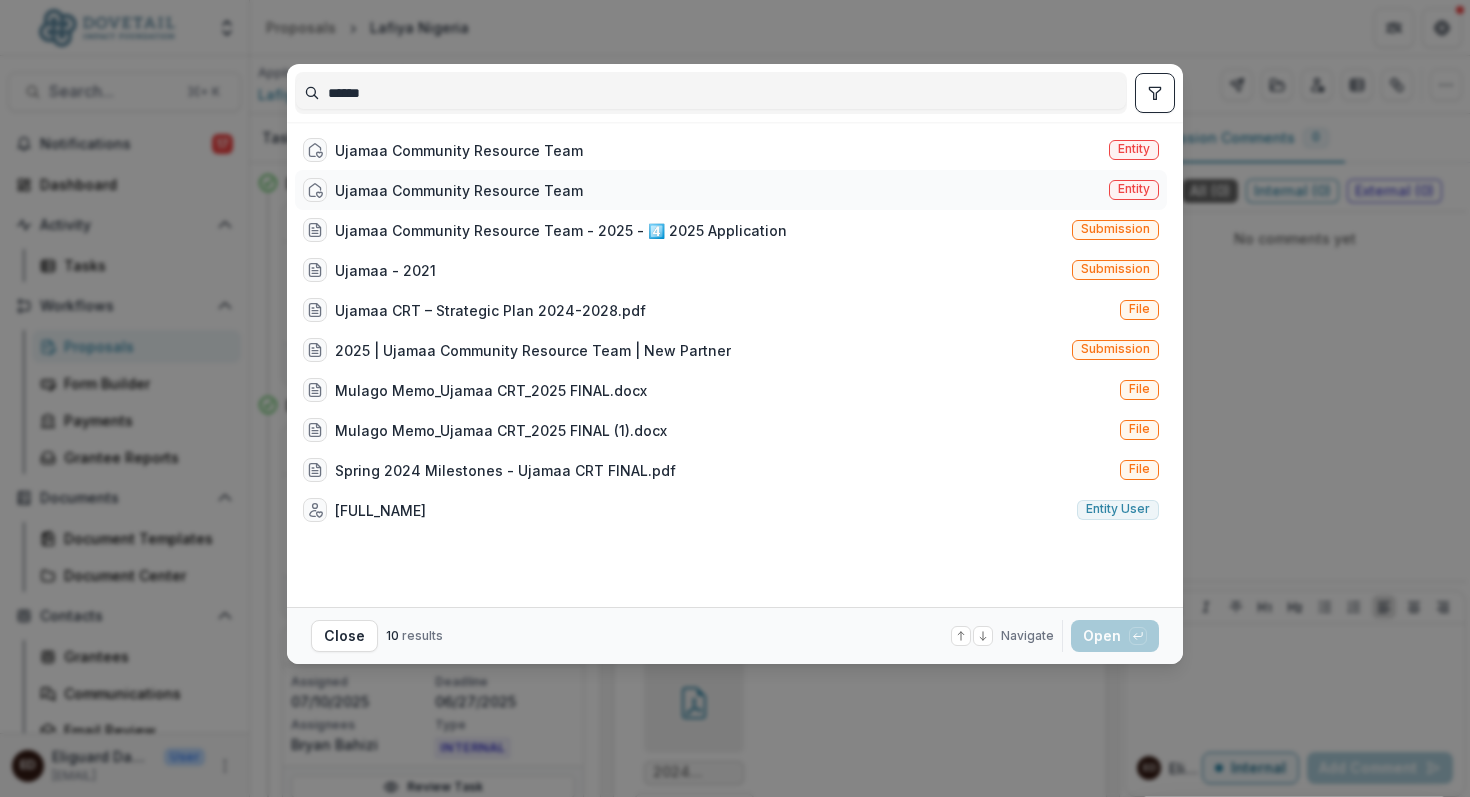 click on "Ujamaa Community Resource Team" at bounding box center [459, 190] 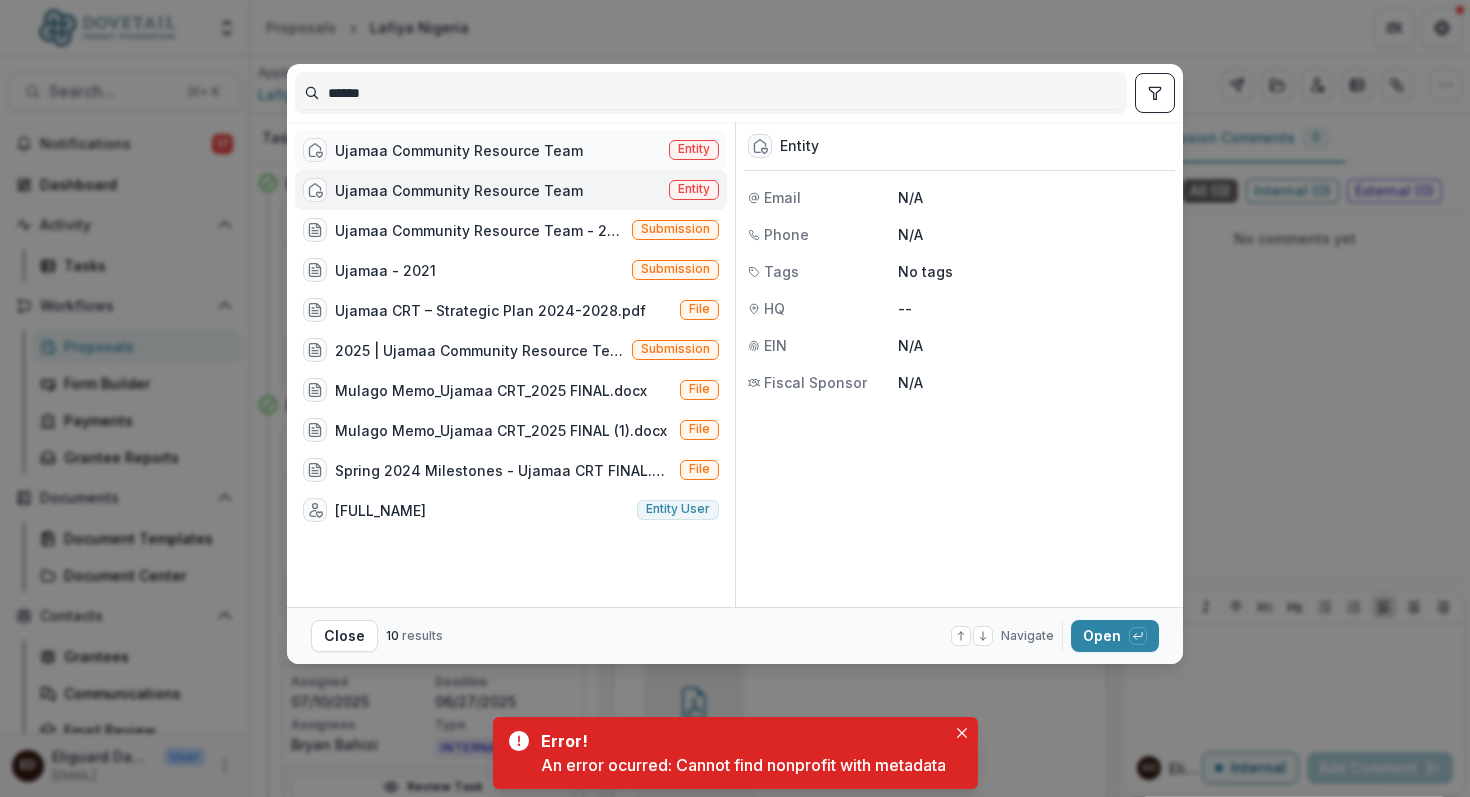 click on "Ujamaa Community Resource Team" at bounding box center (459, 150) 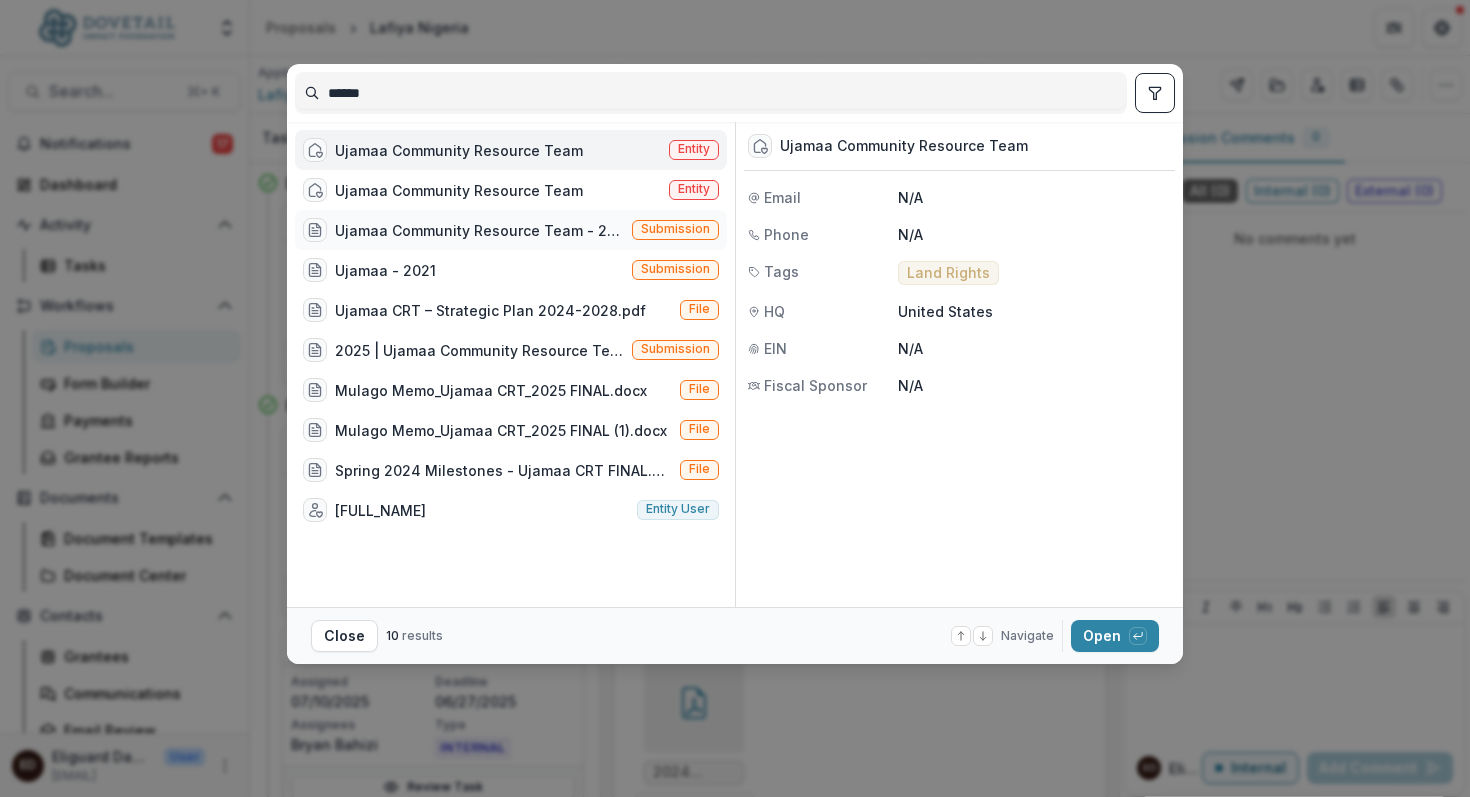 click on "Ujamaa Community Resource Team - 2025 - 4️⃣ 2025 Application" at bounding box center (479, 230) 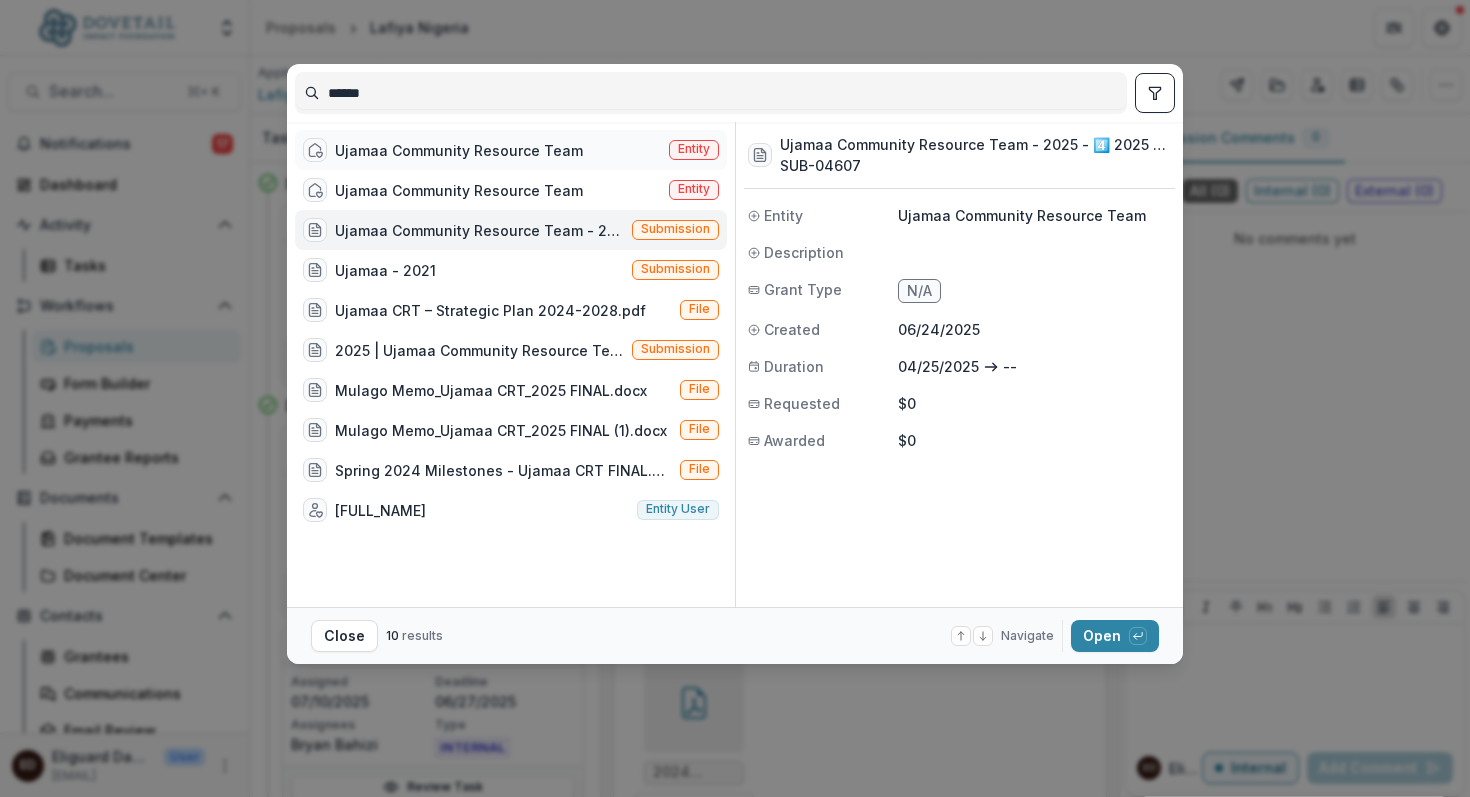 click on "Ujamaa Community Resource Team" at bounding box center (459, 150) 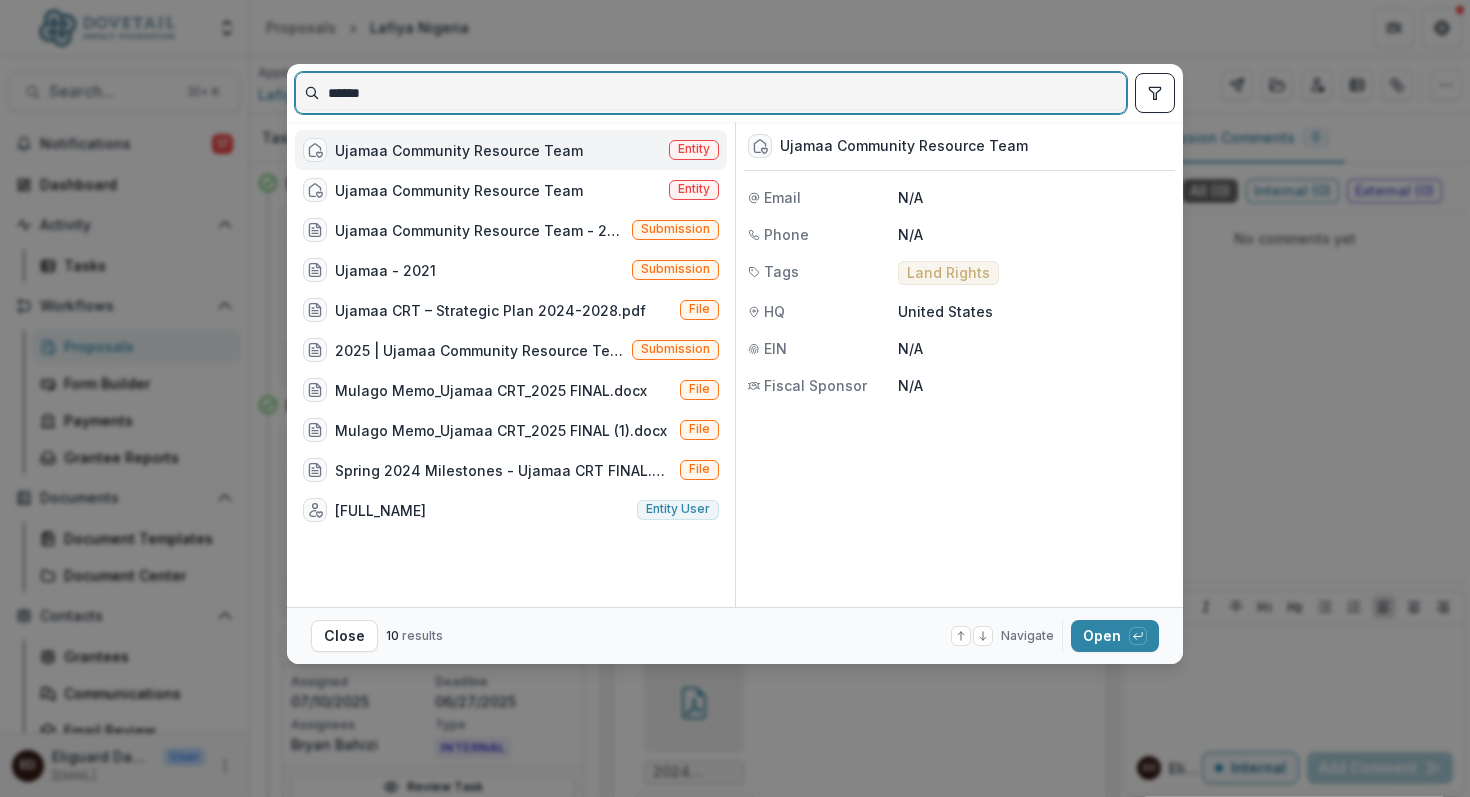 click on "******" at bounding box center [711, 93] 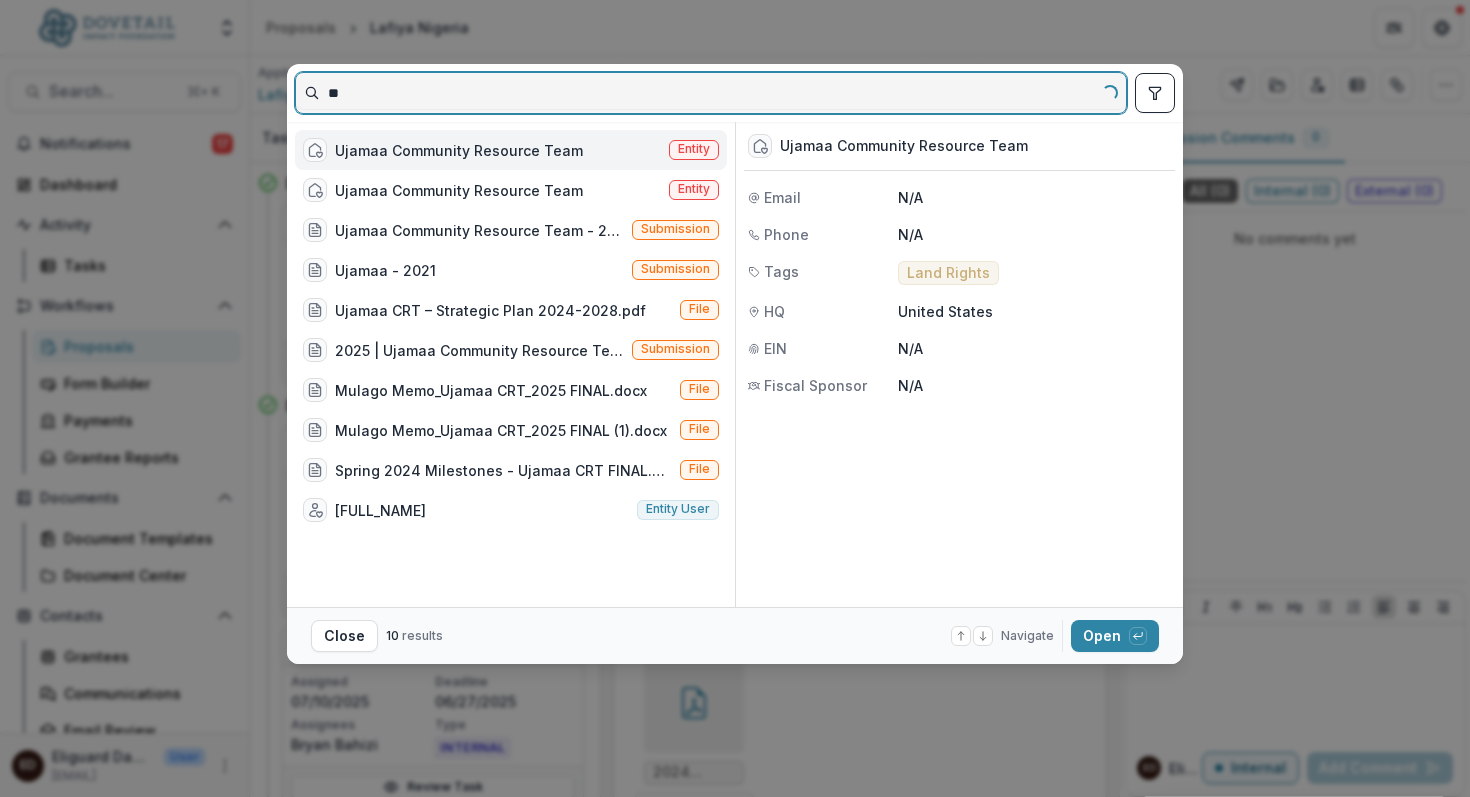 type on "*" 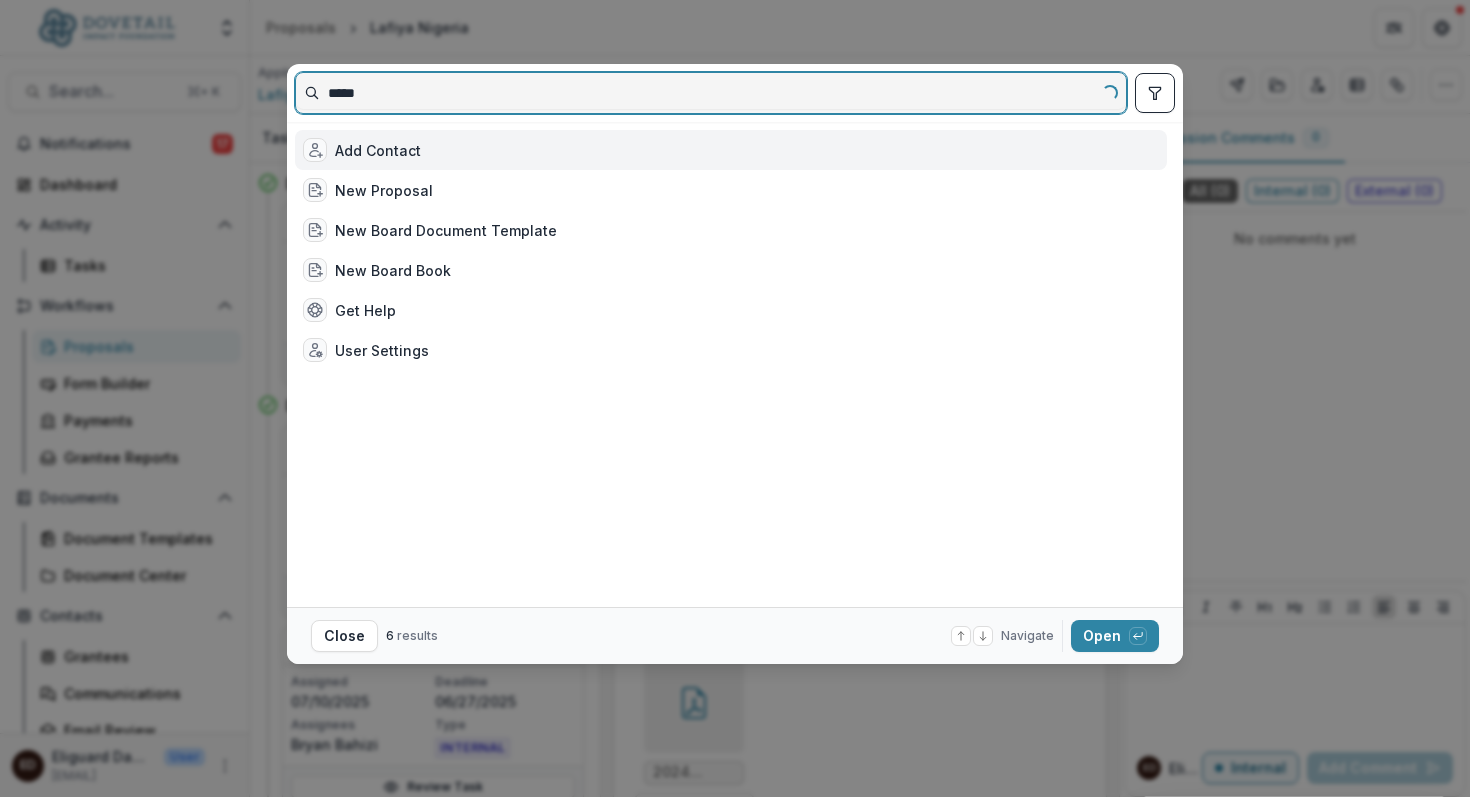 type on "******" 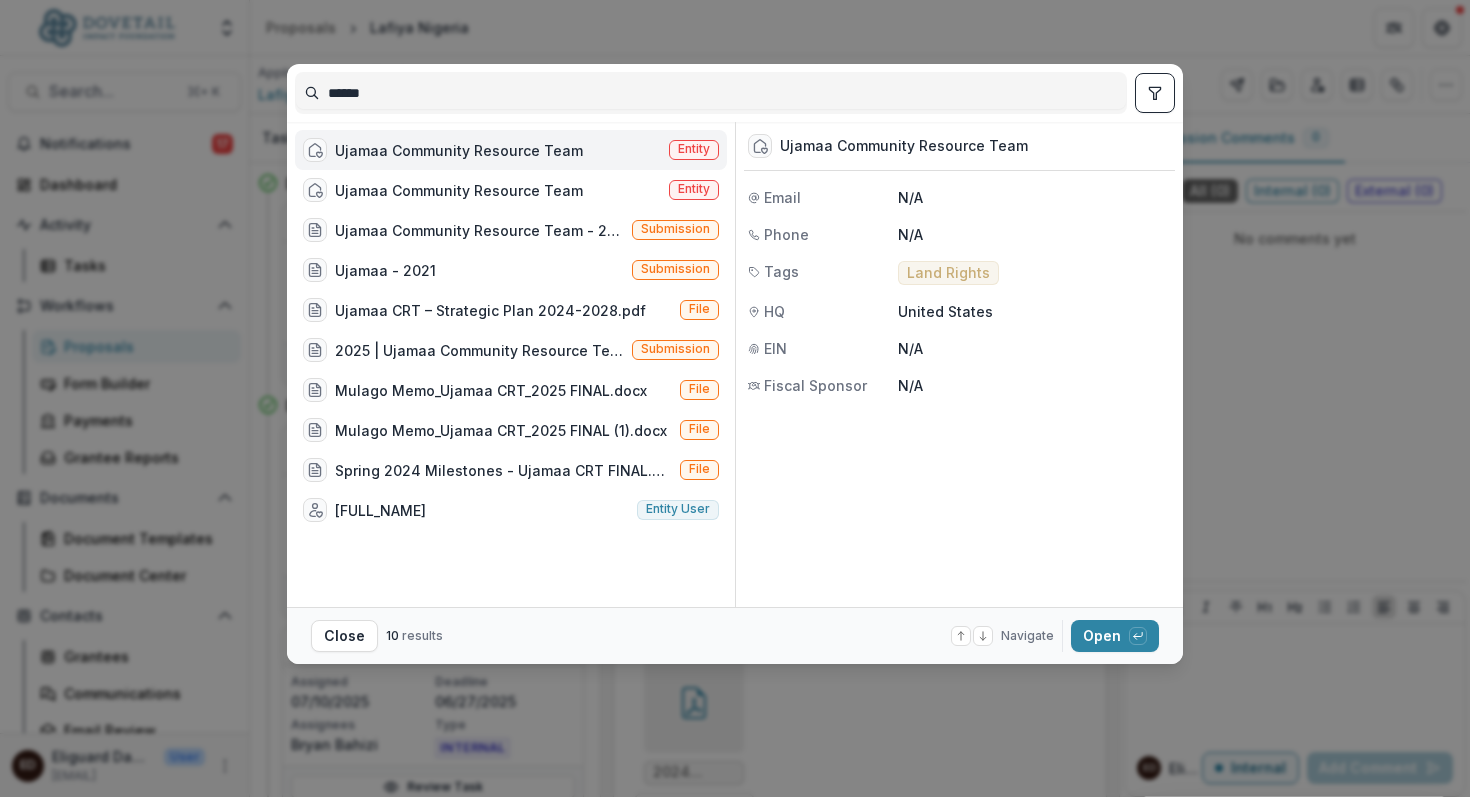 click on "Ujamaa Community Resource Team" at bounding box center (459, 150) 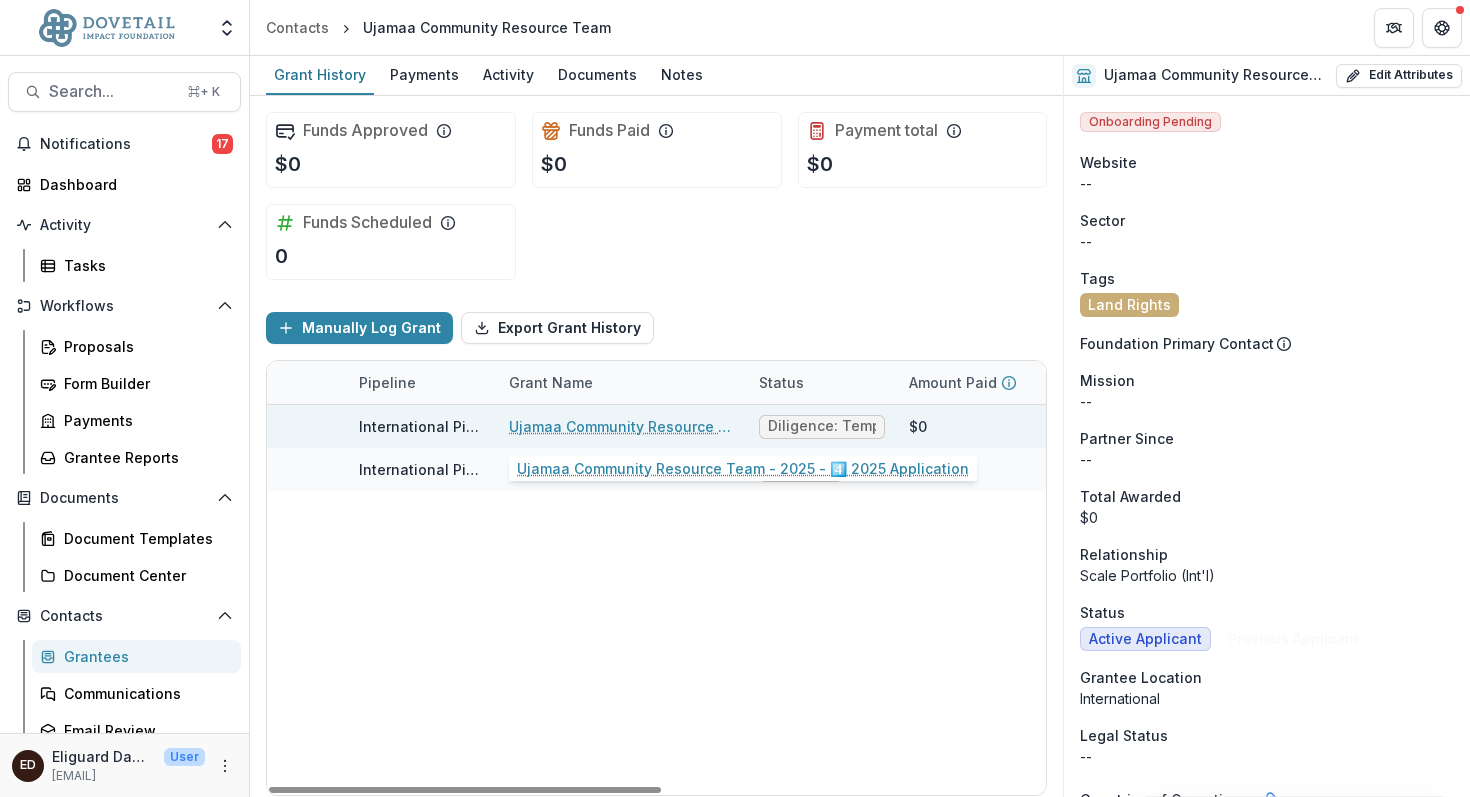 click on "Ujamaa Community Resource Team - 2025 - 4️⃣ 2025 Application" at bounding box center (622, 426) 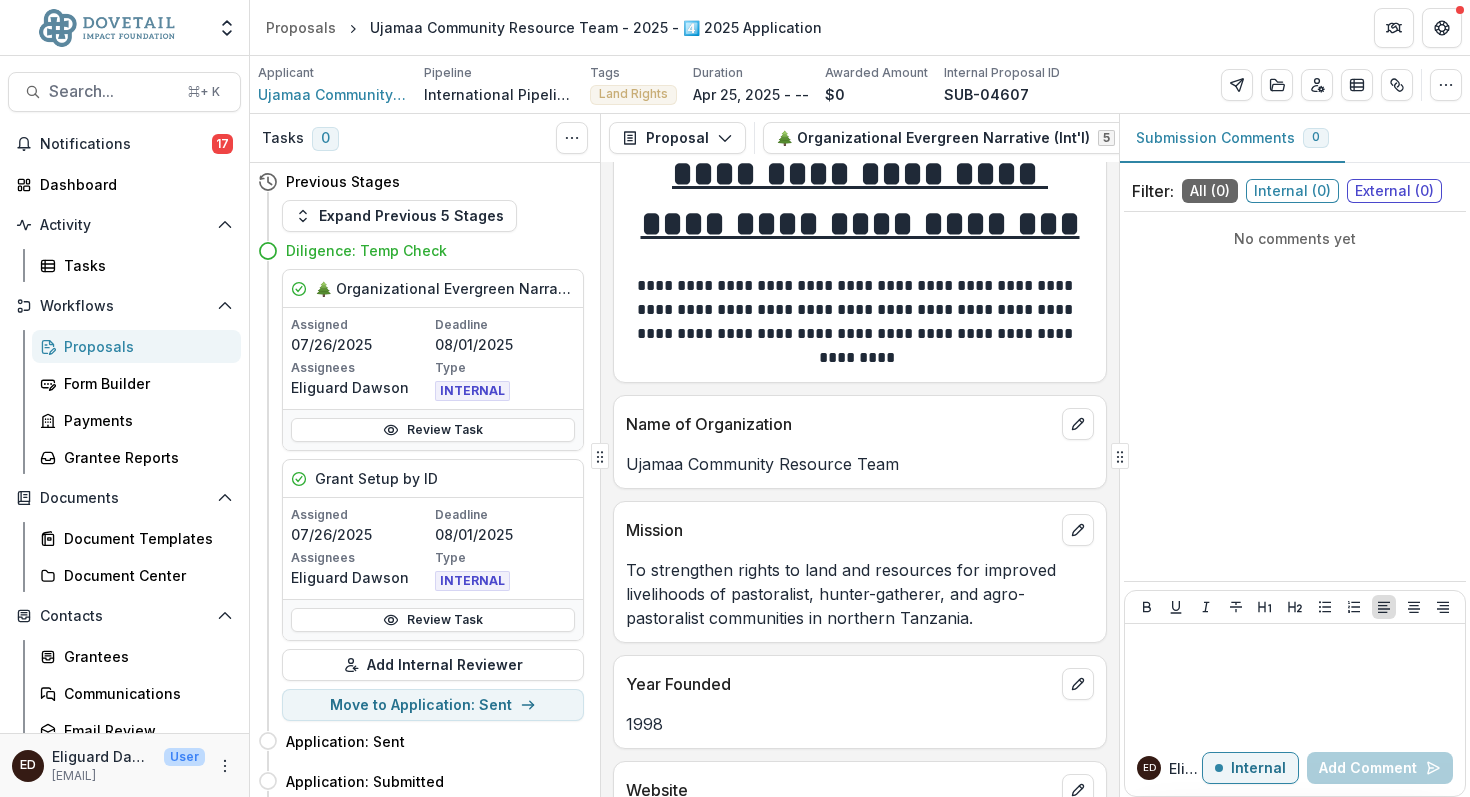 scroll, scrollTop: 0, scrollLeft: 0, axis: both 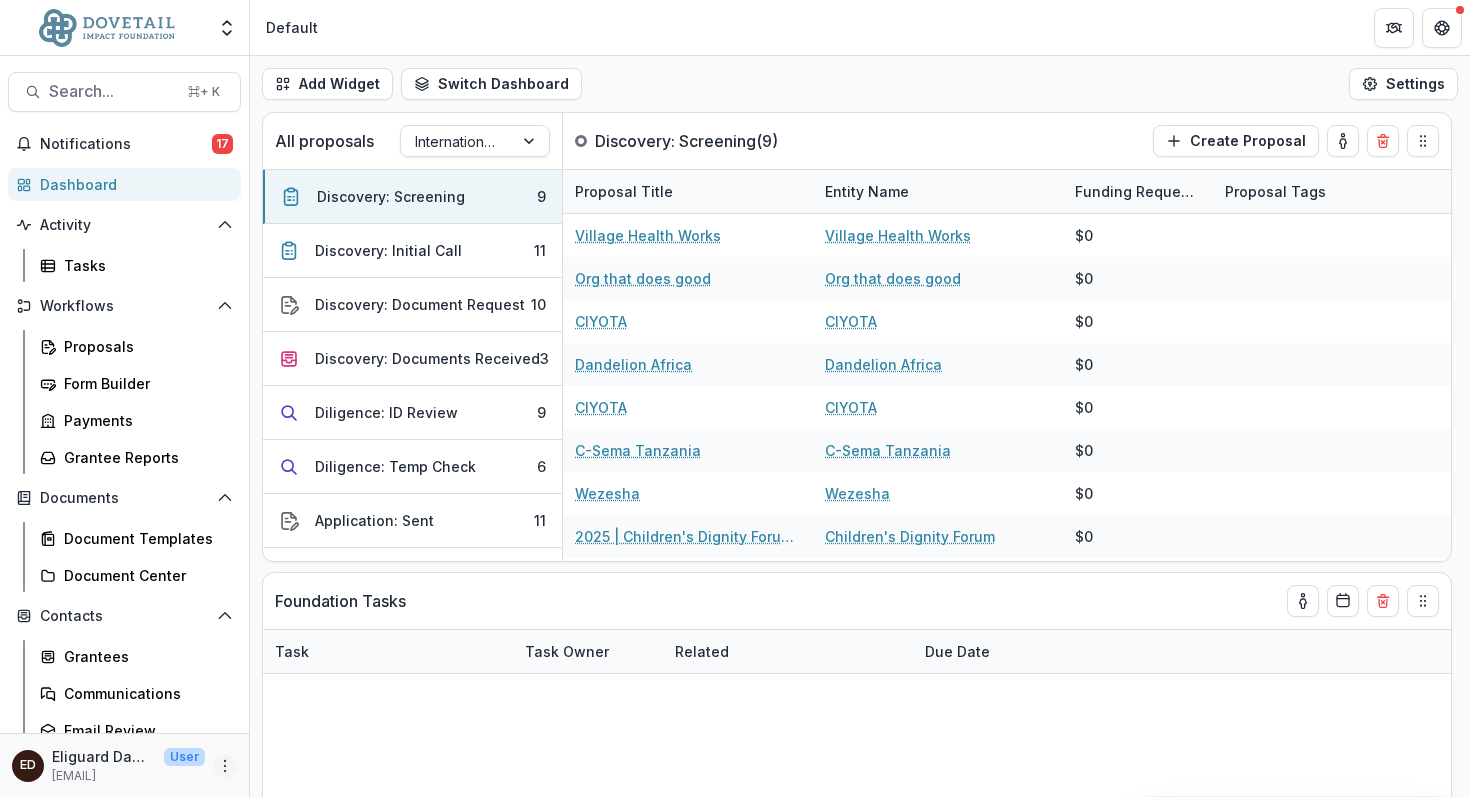 click 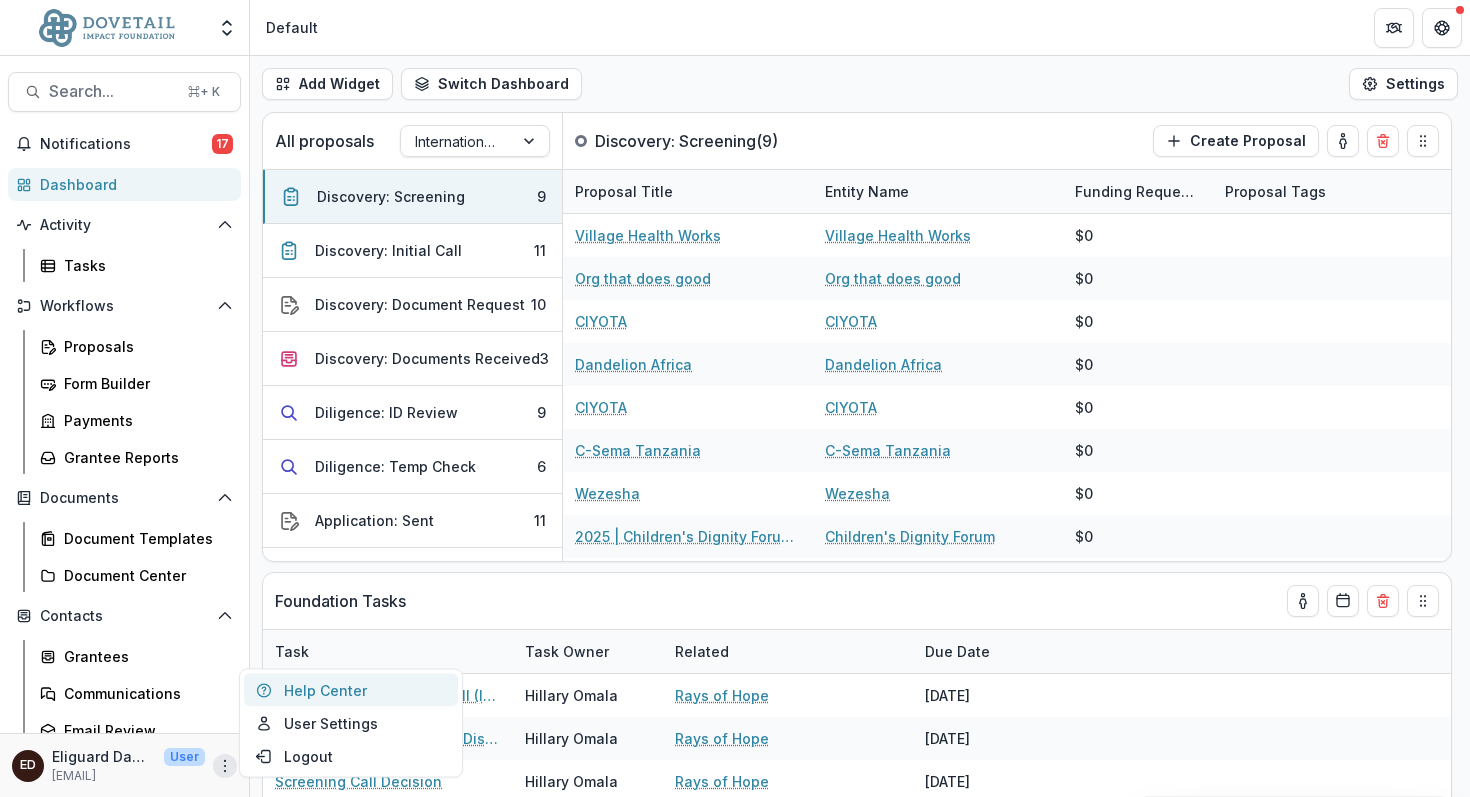 select on "******" 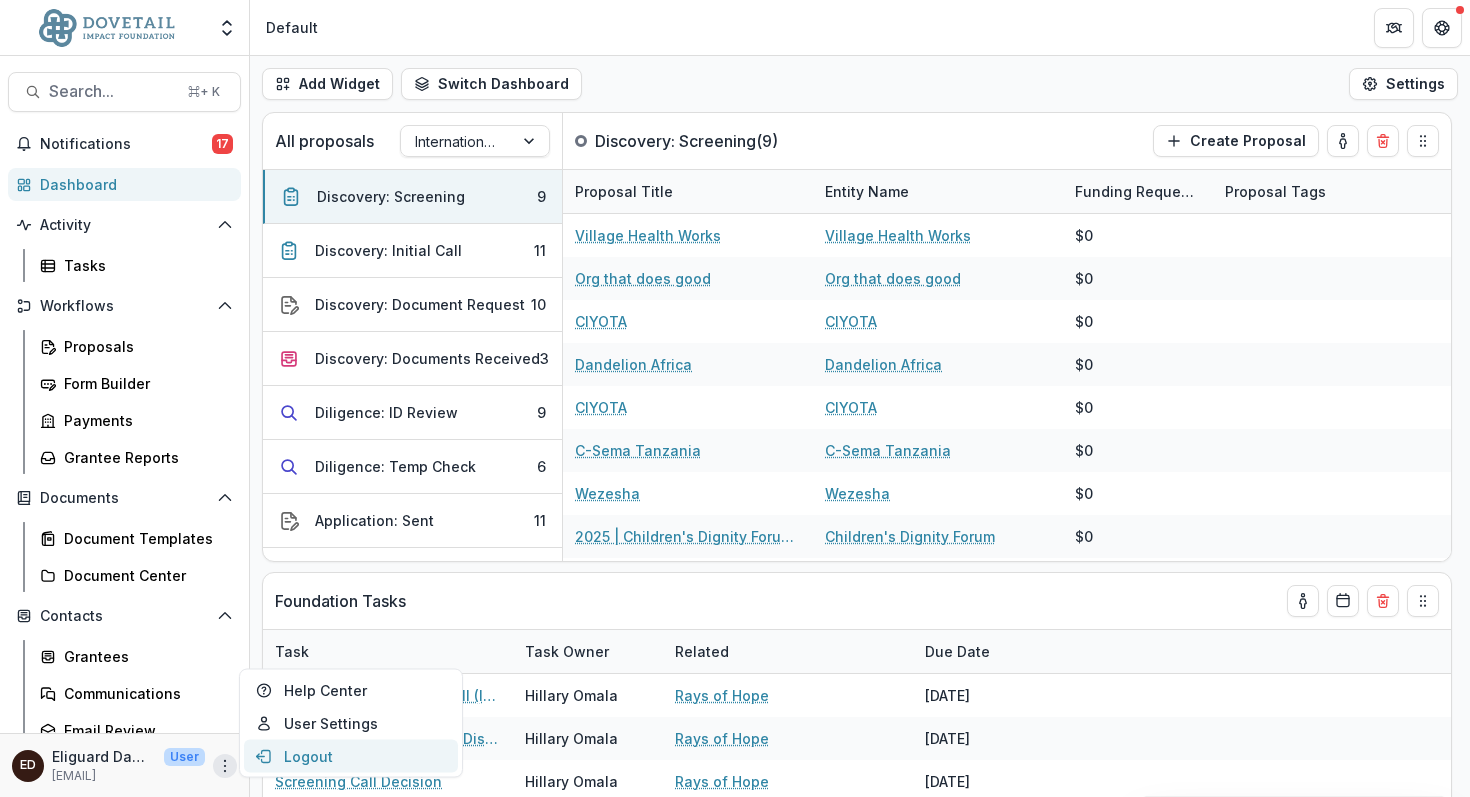click on "Logout" at bounding box center [351, 756] 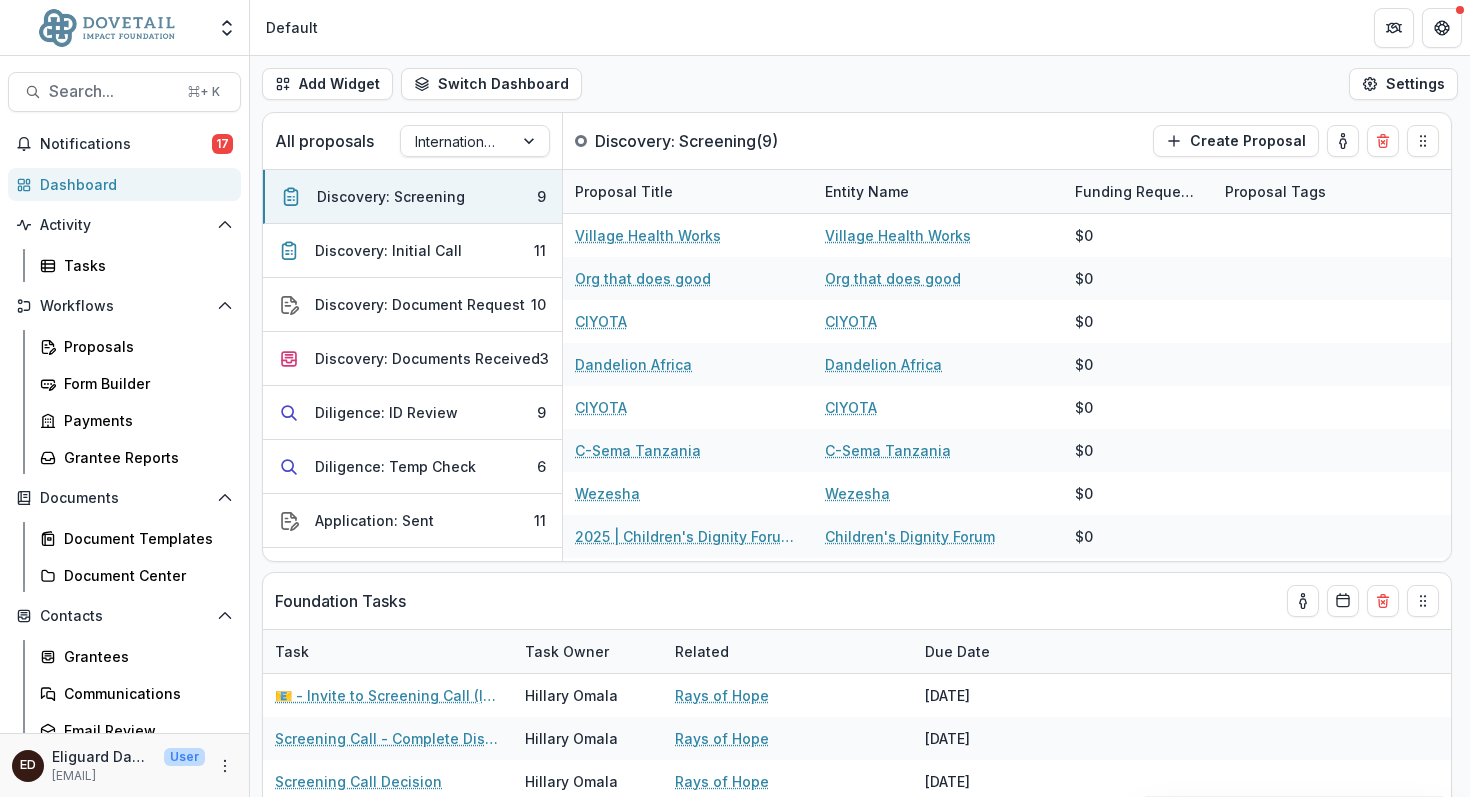 select on "******" 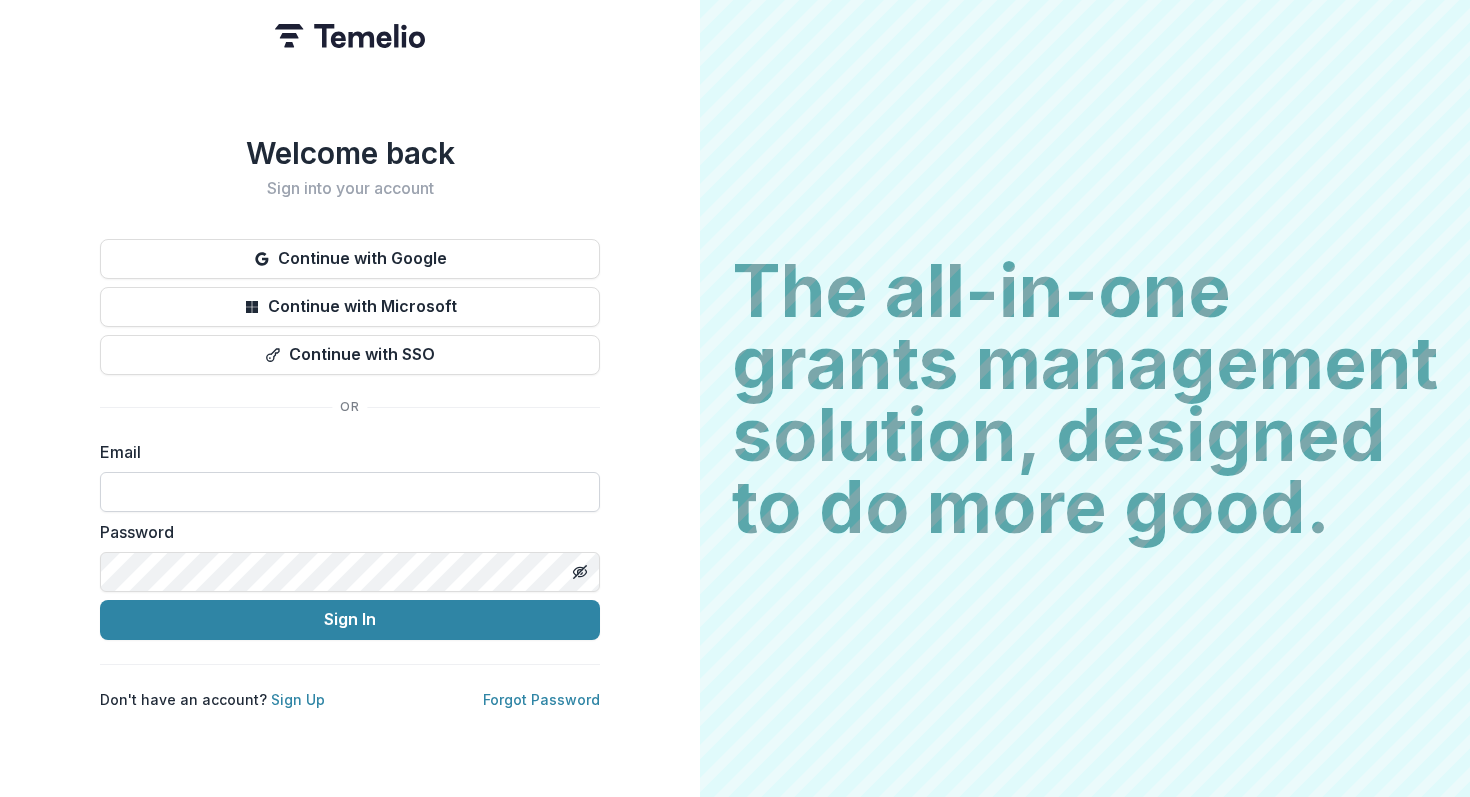 click at bounding box center (350, 492) 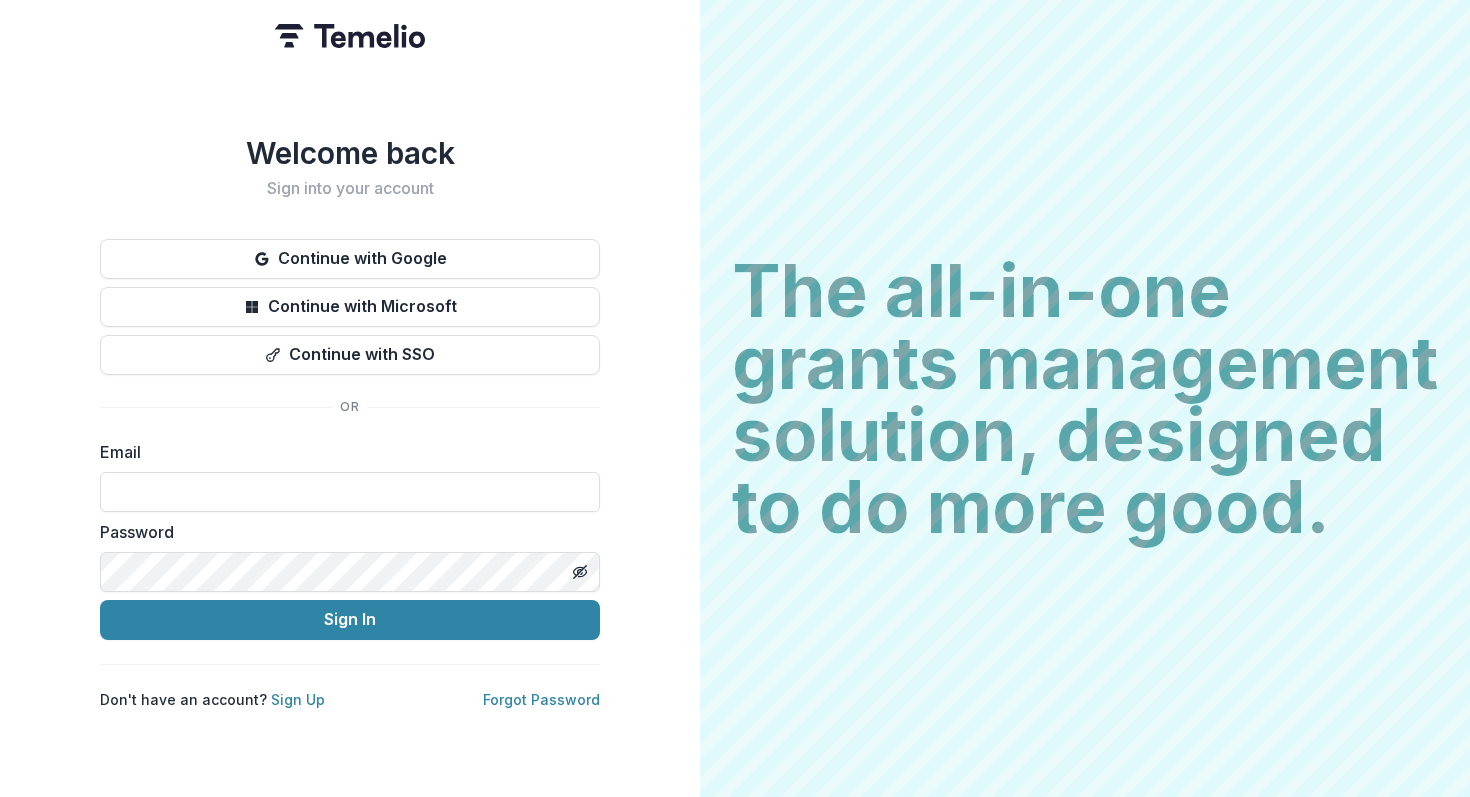 type on "**********" 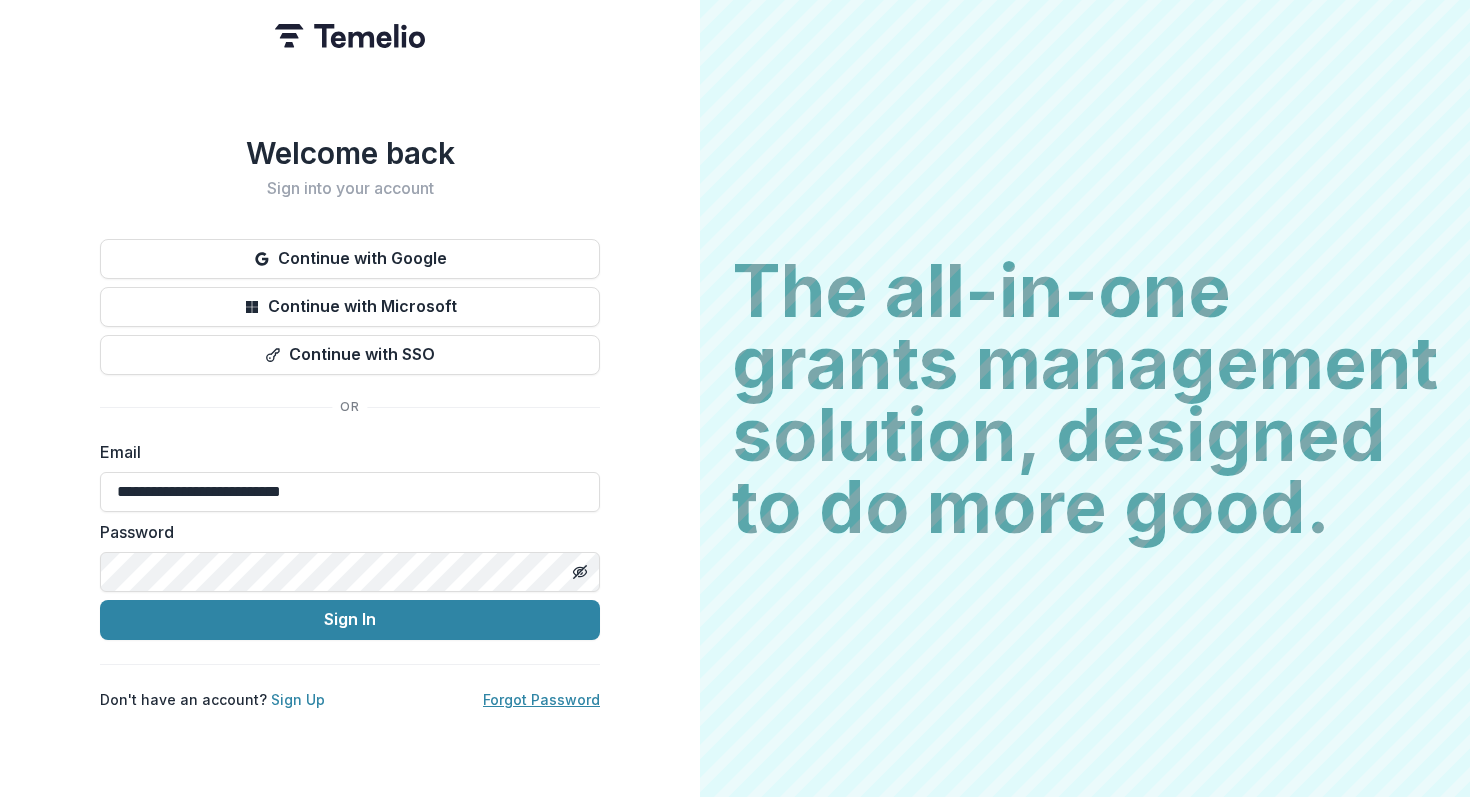 click on "Forgot Password" at bounding box center (541, 699) 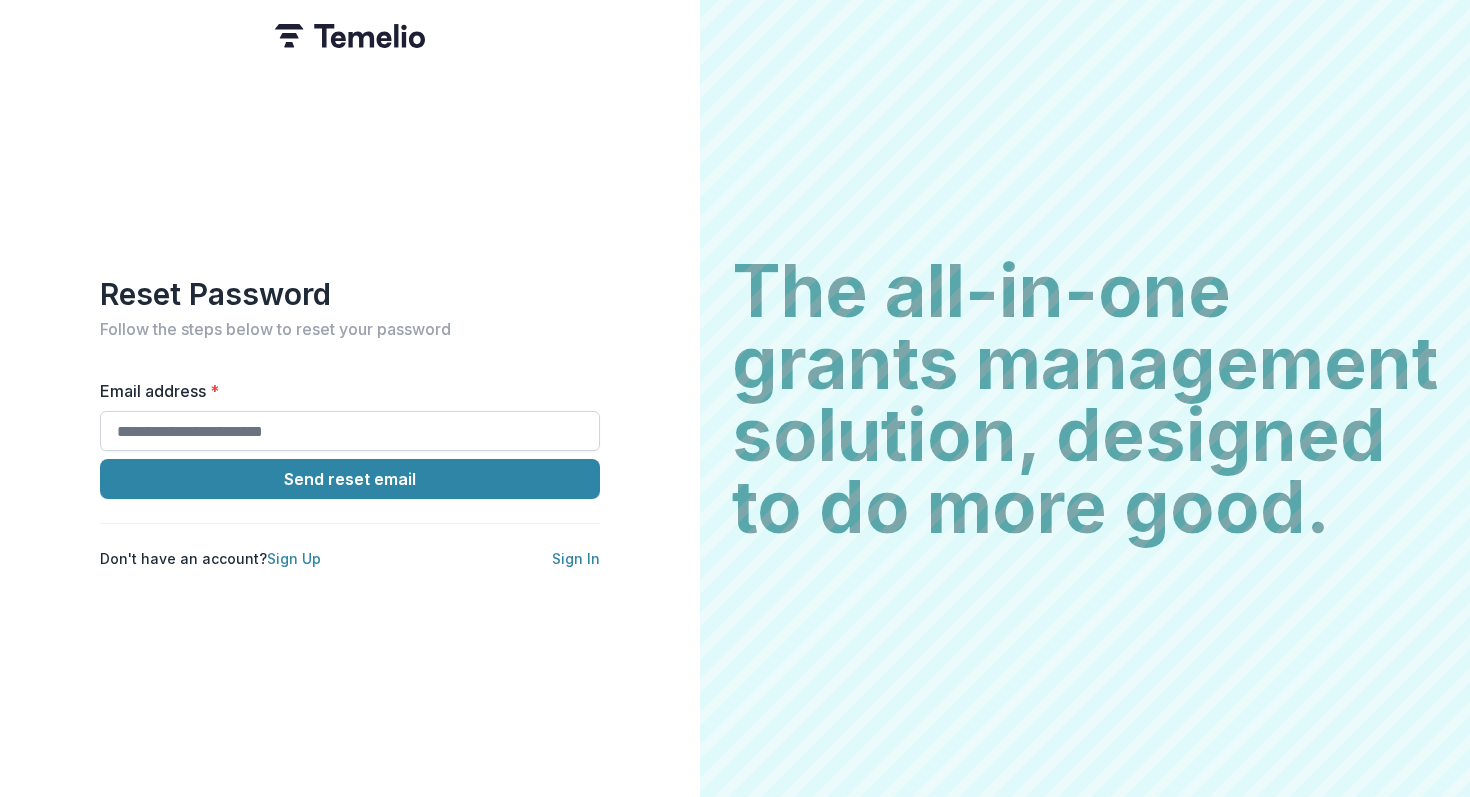 click on "Email address *" at bounding box center (350, 431) 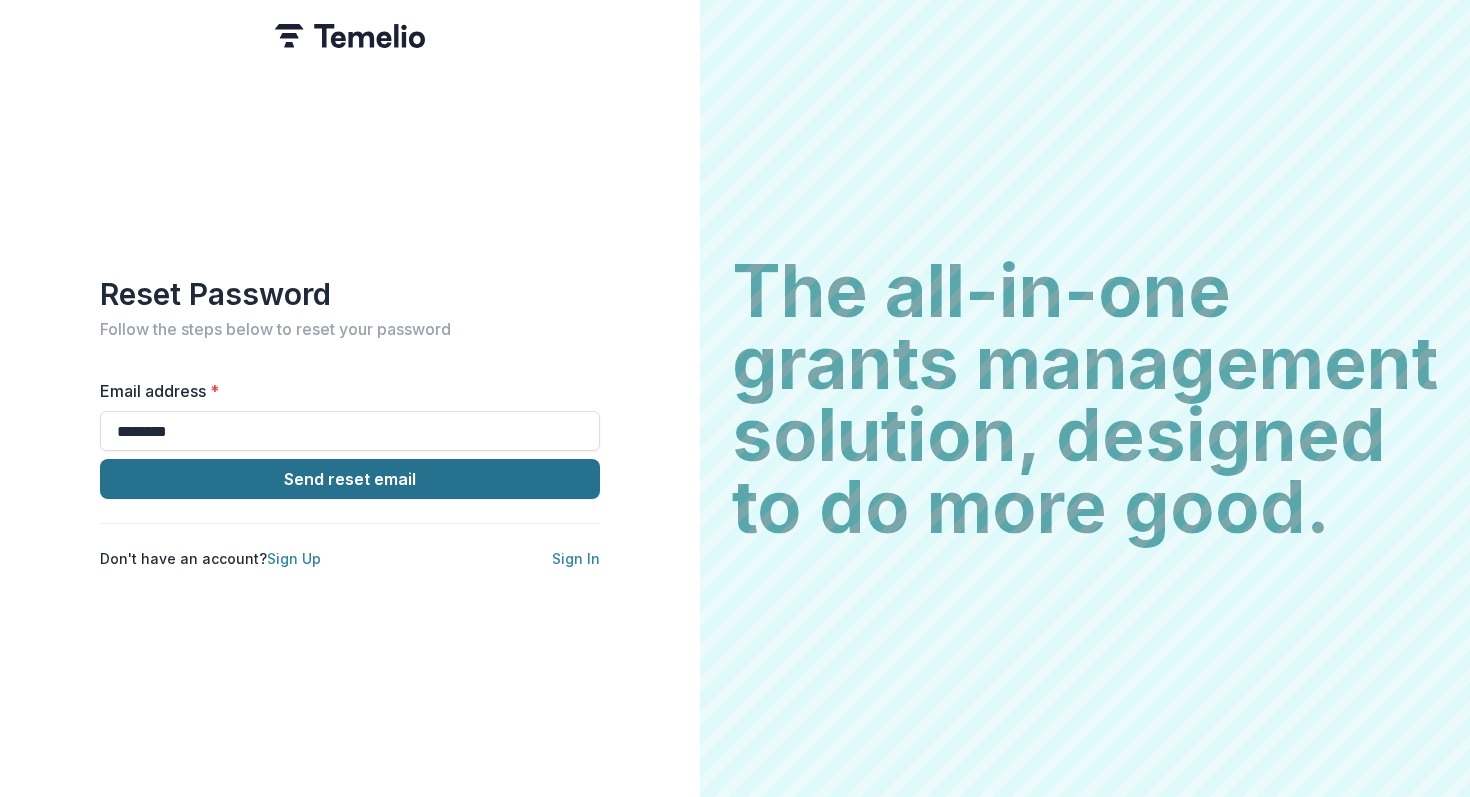 type on "**********" 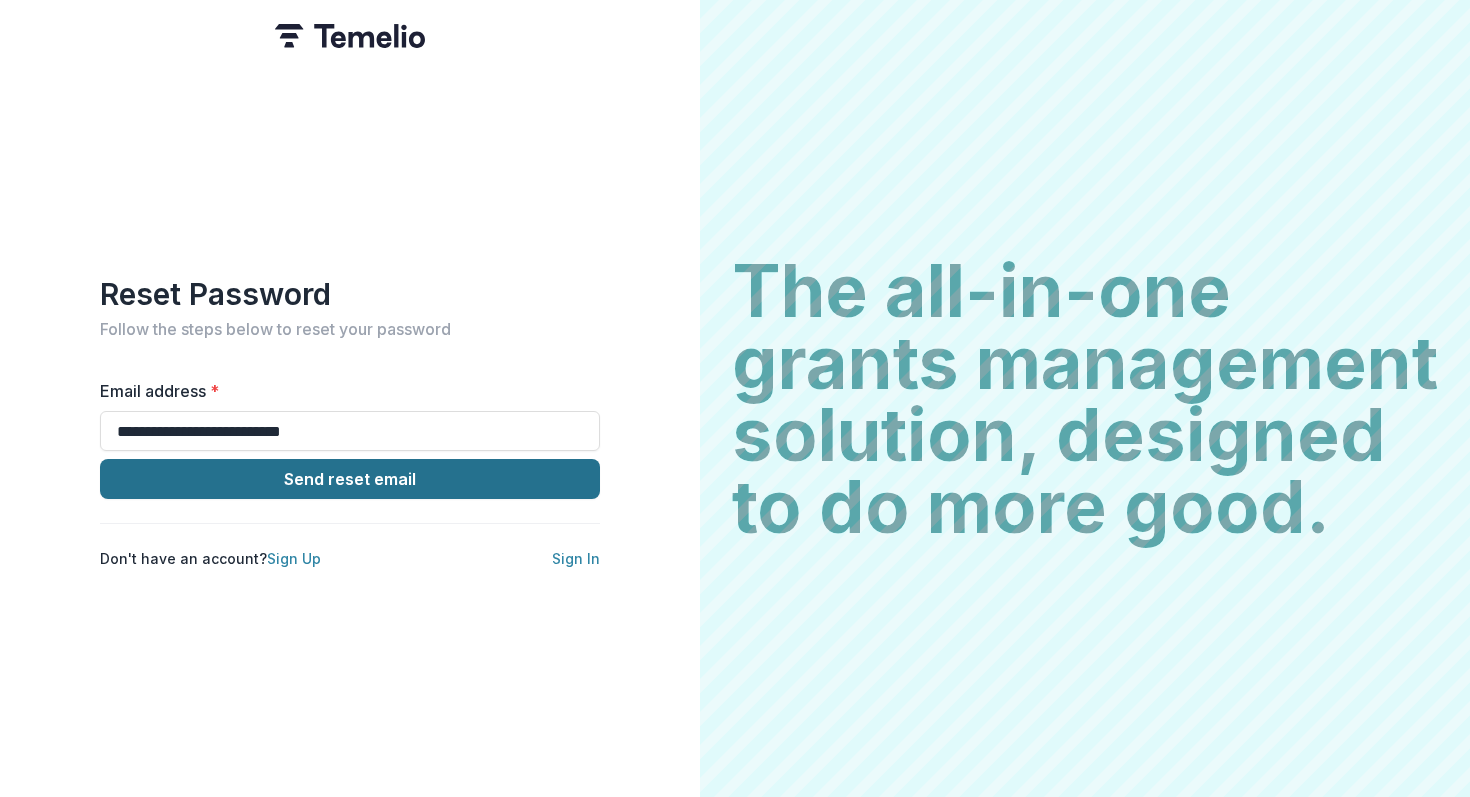 click on "Send reset email" at bounding box center (350, 479) 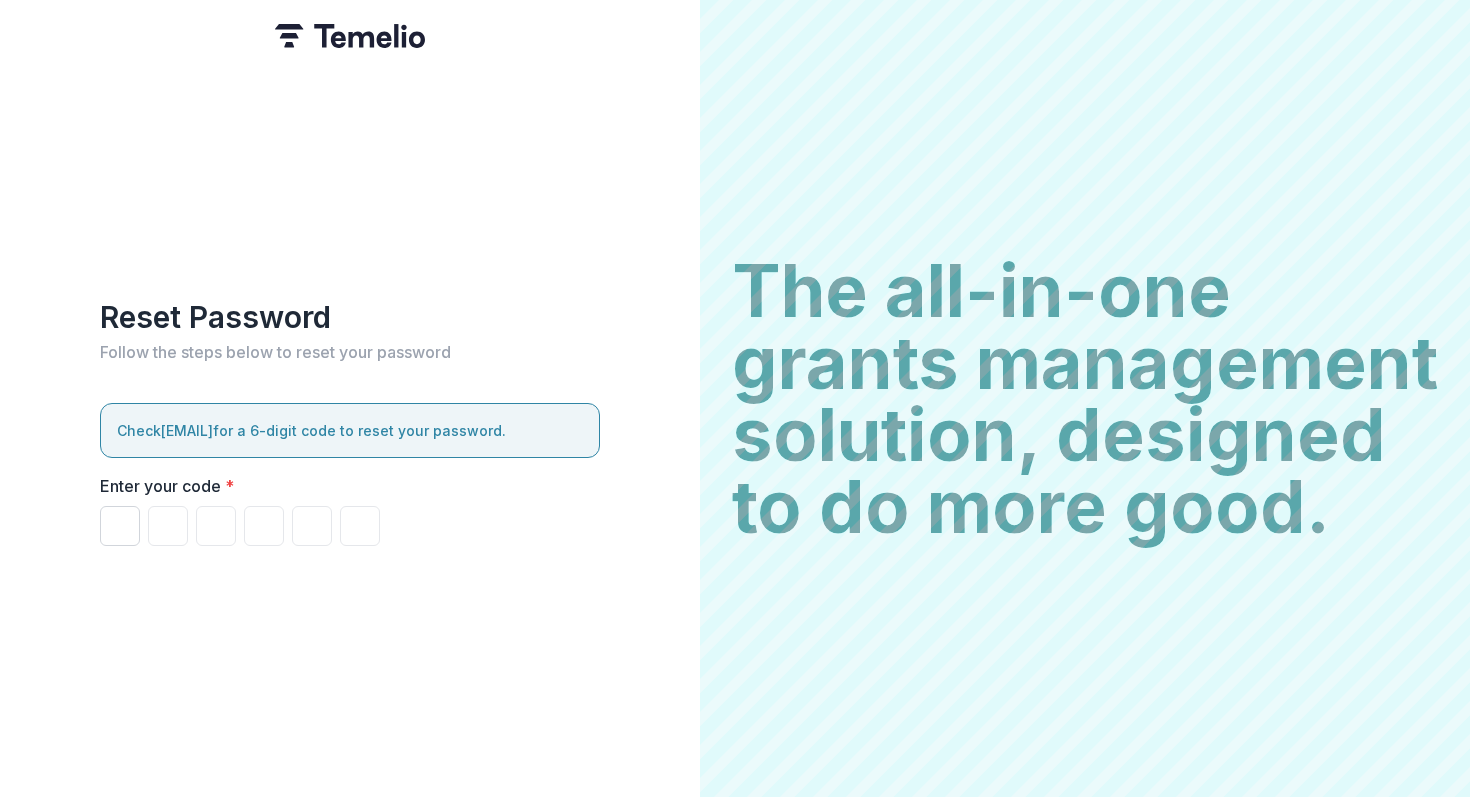 type on "*" 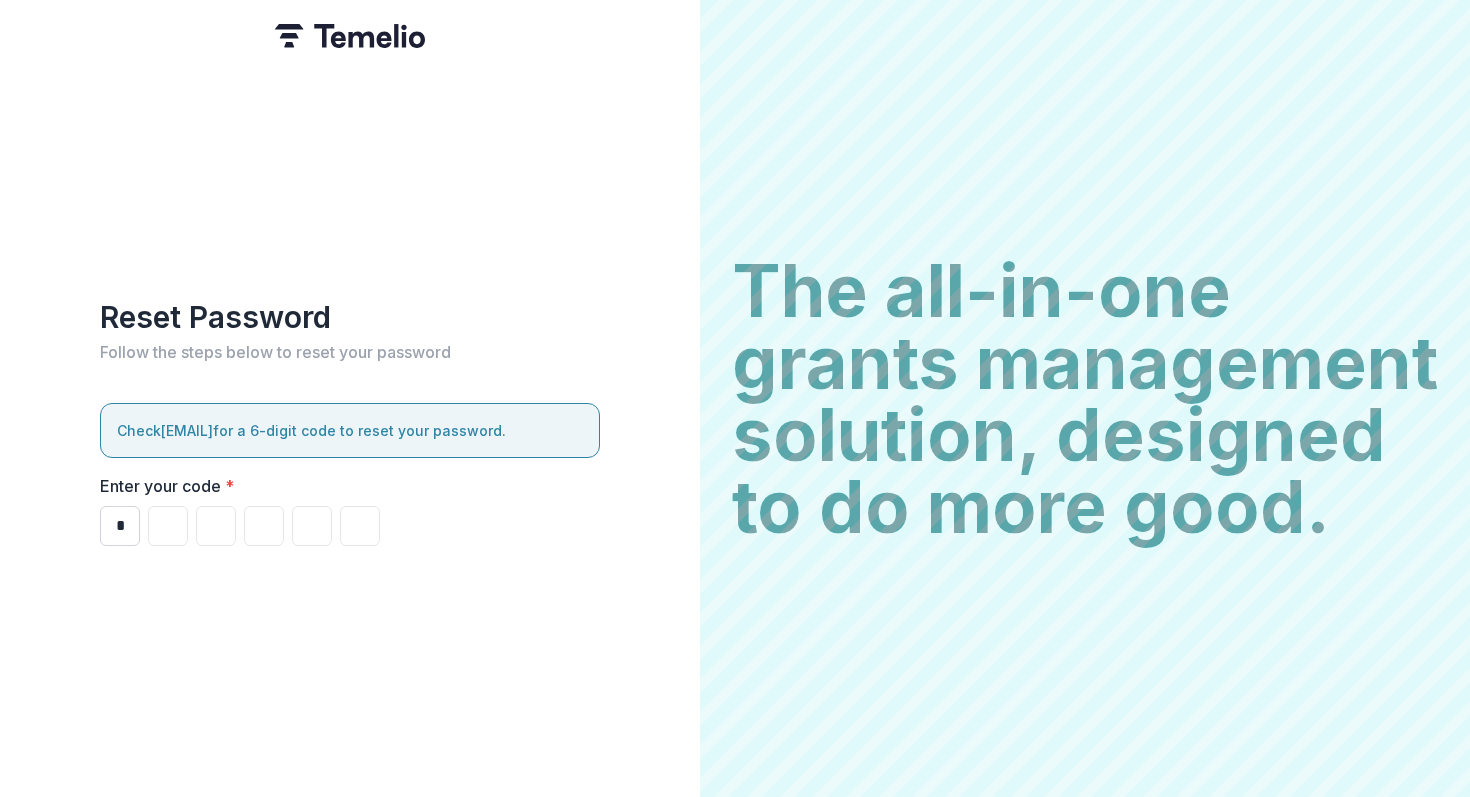 type on "*" 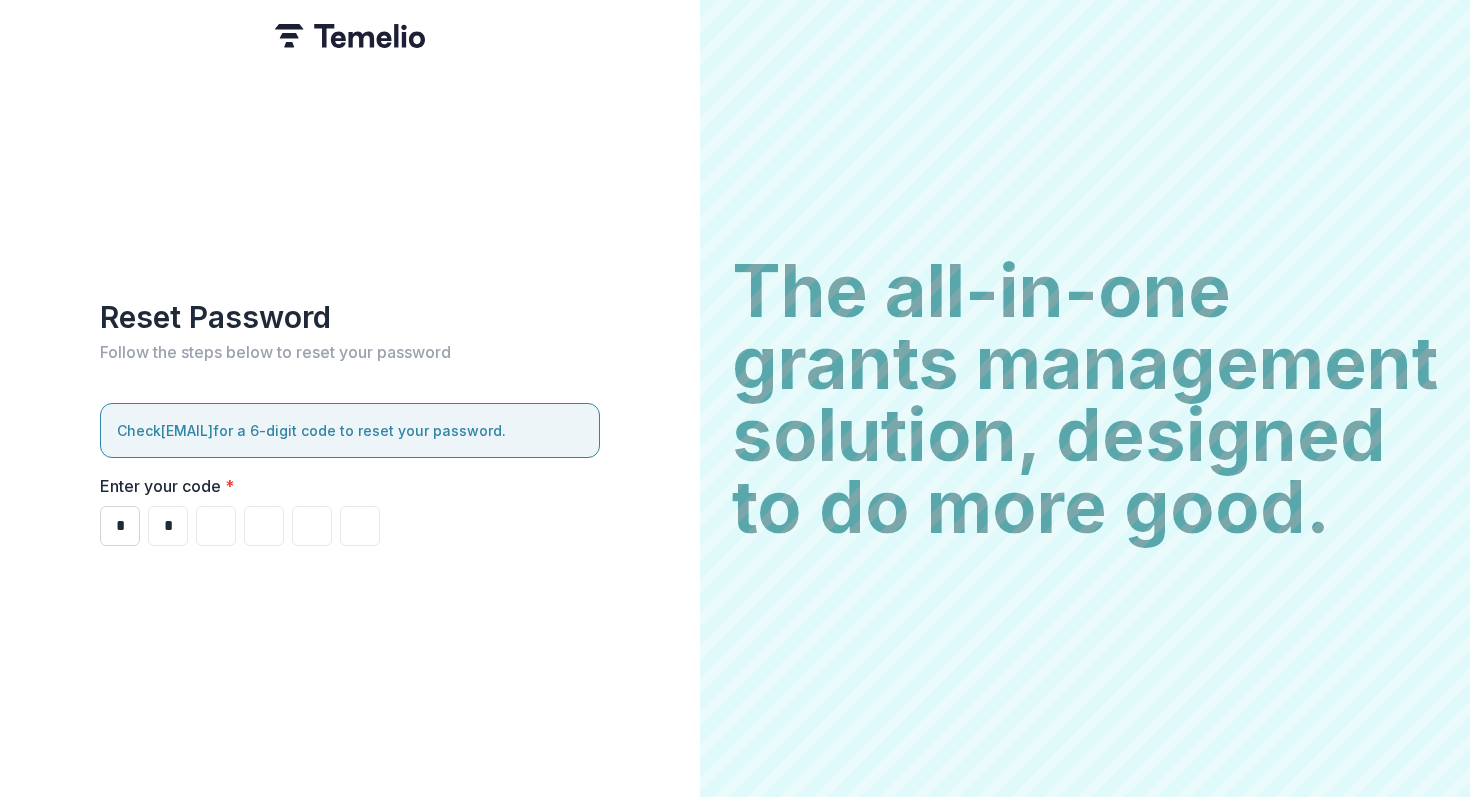 type on "*" 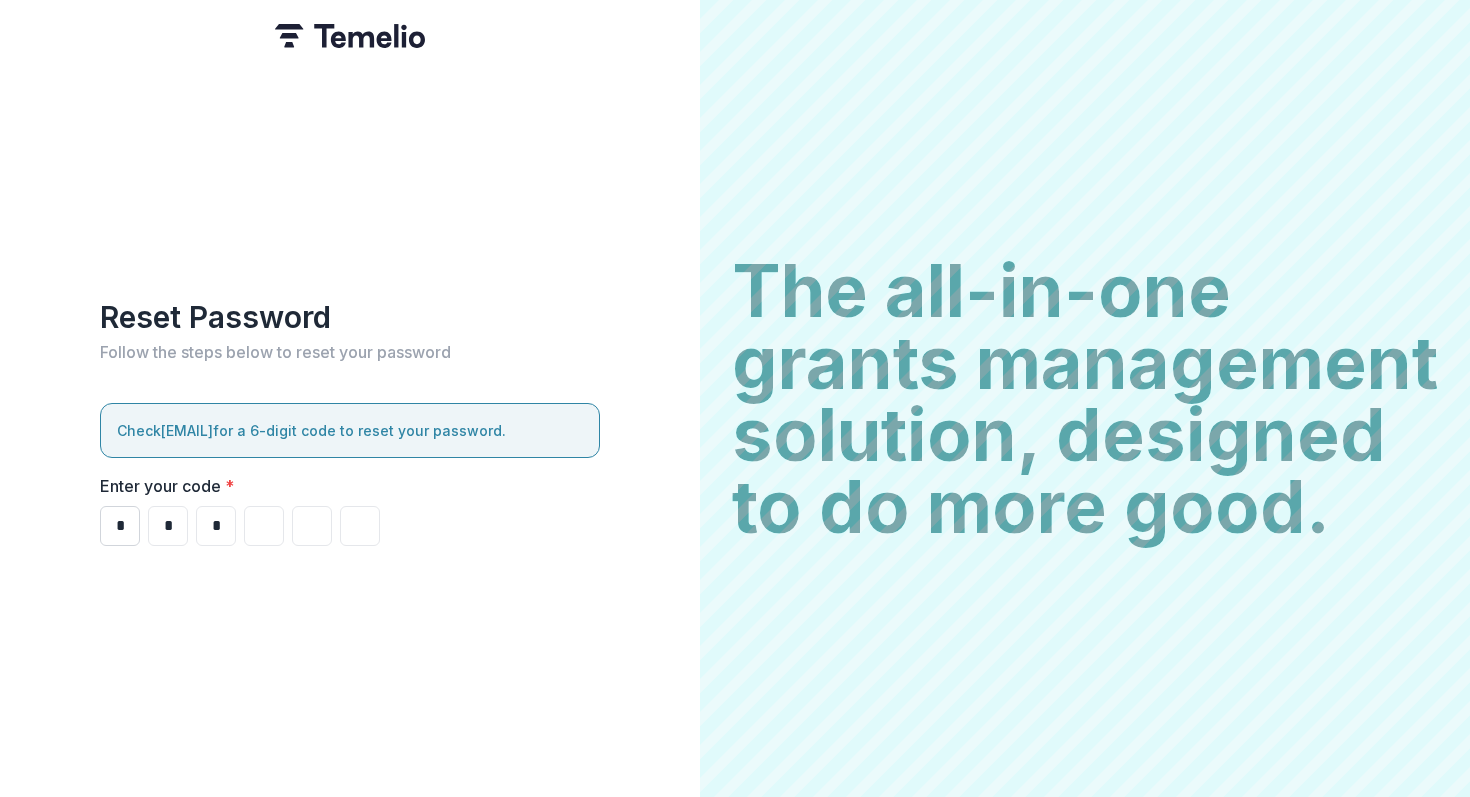 type on "*" 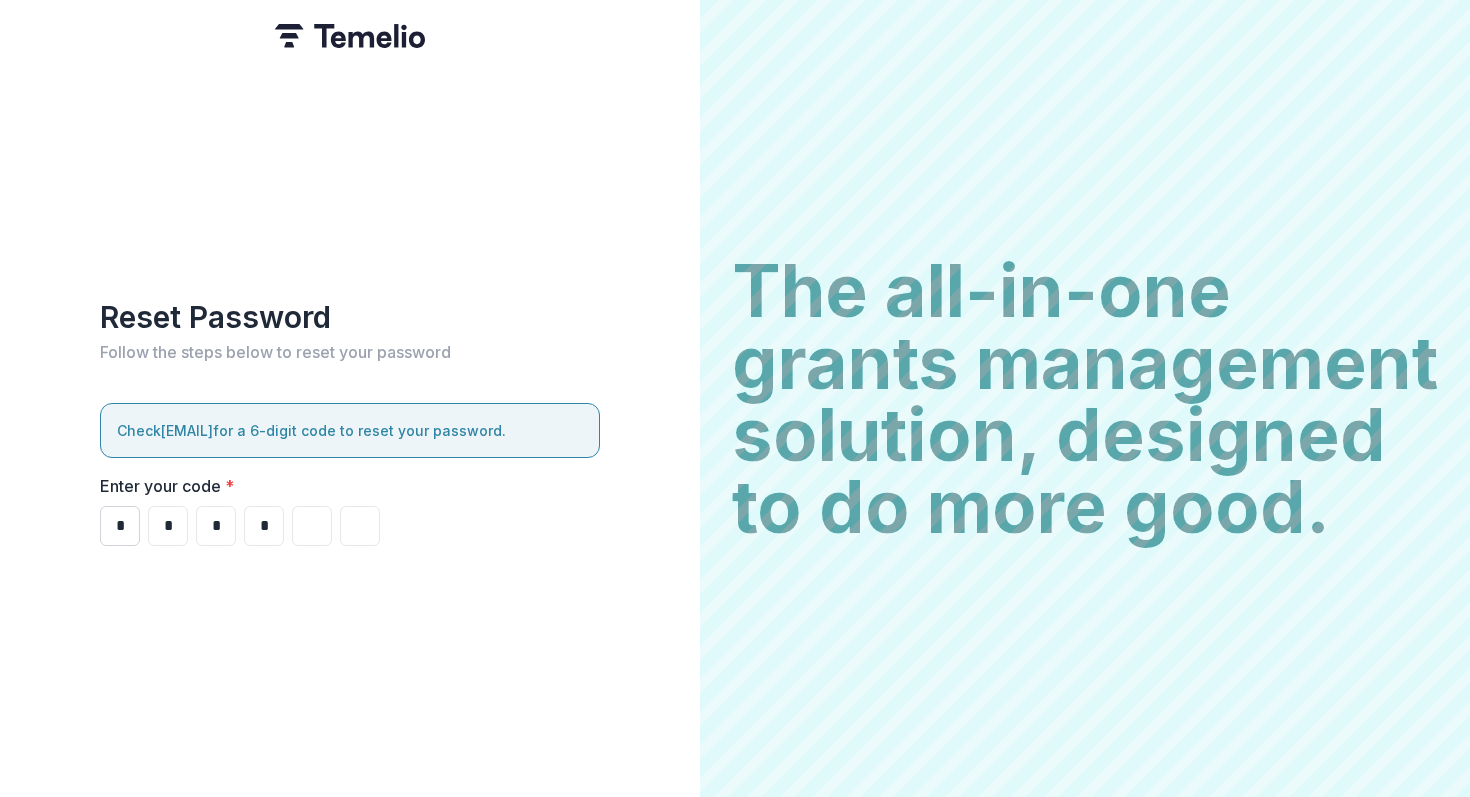 type on "*" 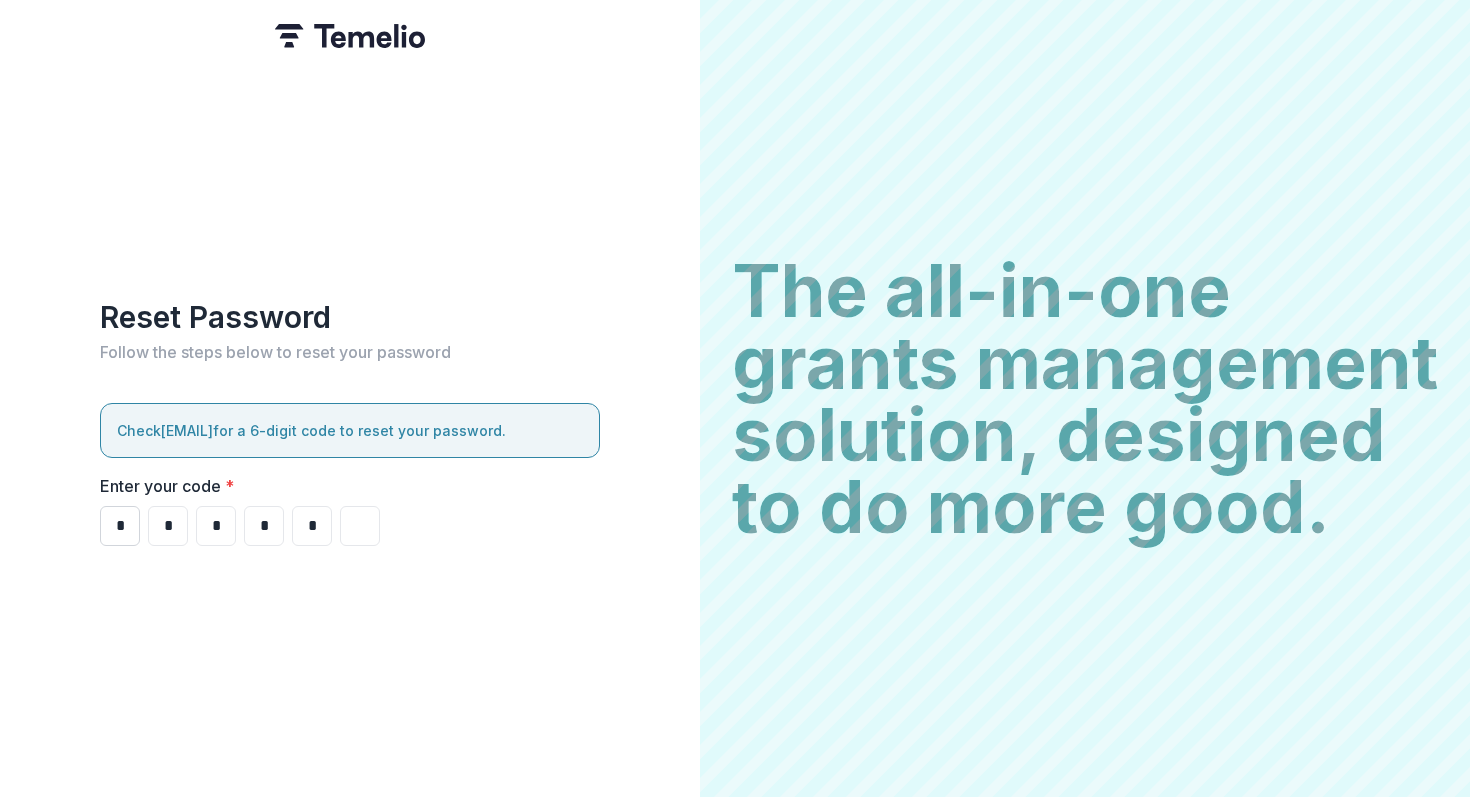 type on "*" 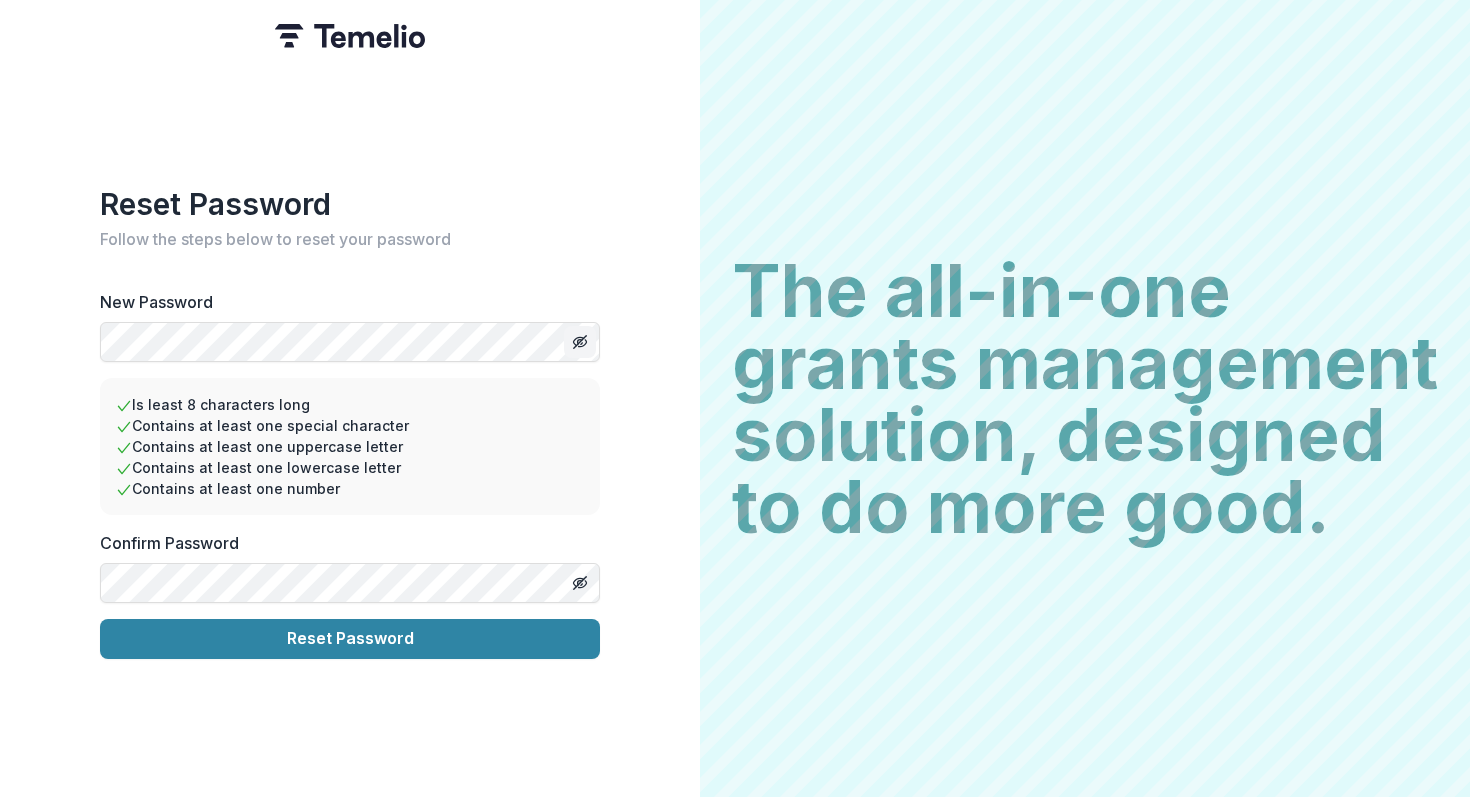 click 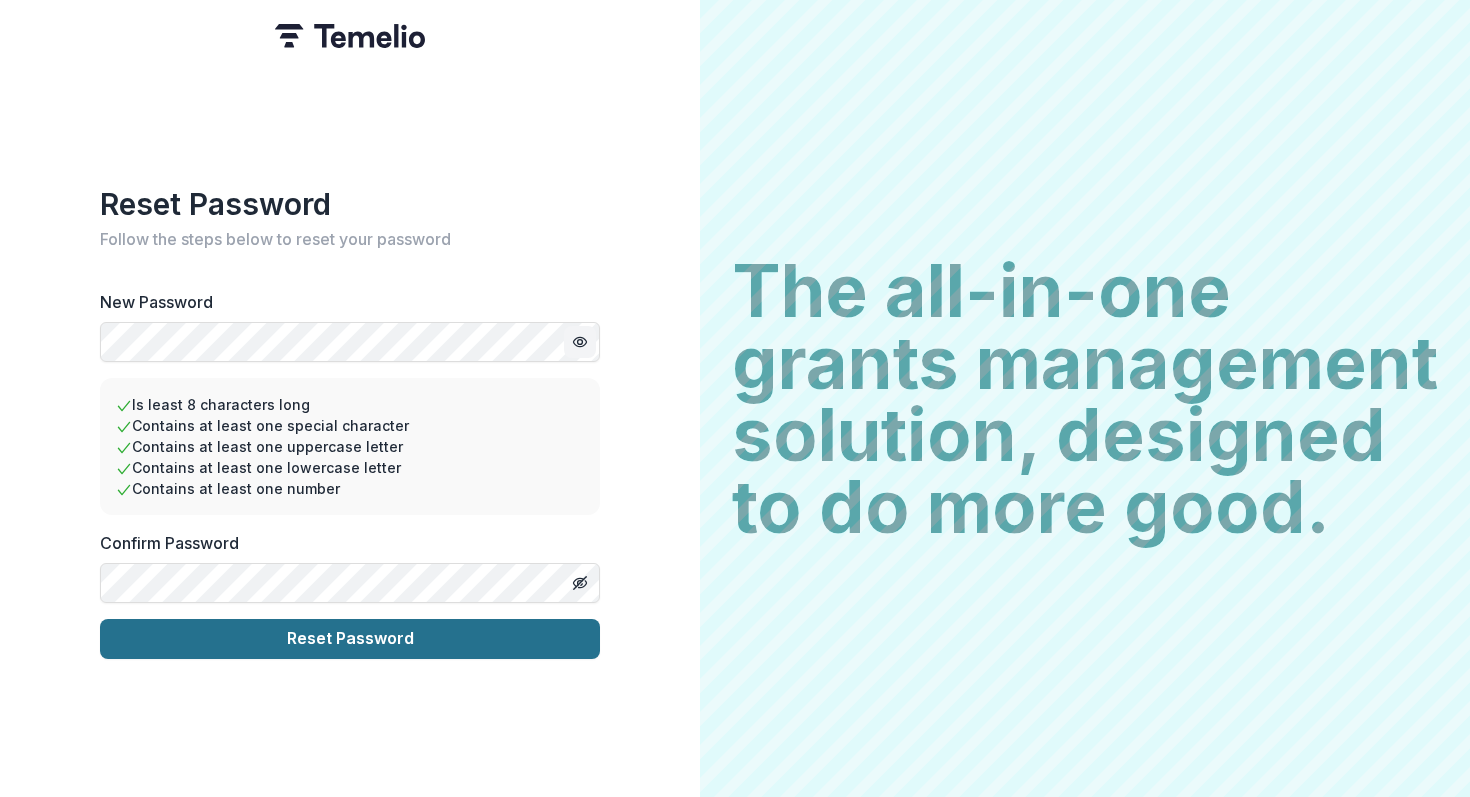 click on "Reset Password" at bounding box center [350, 639] 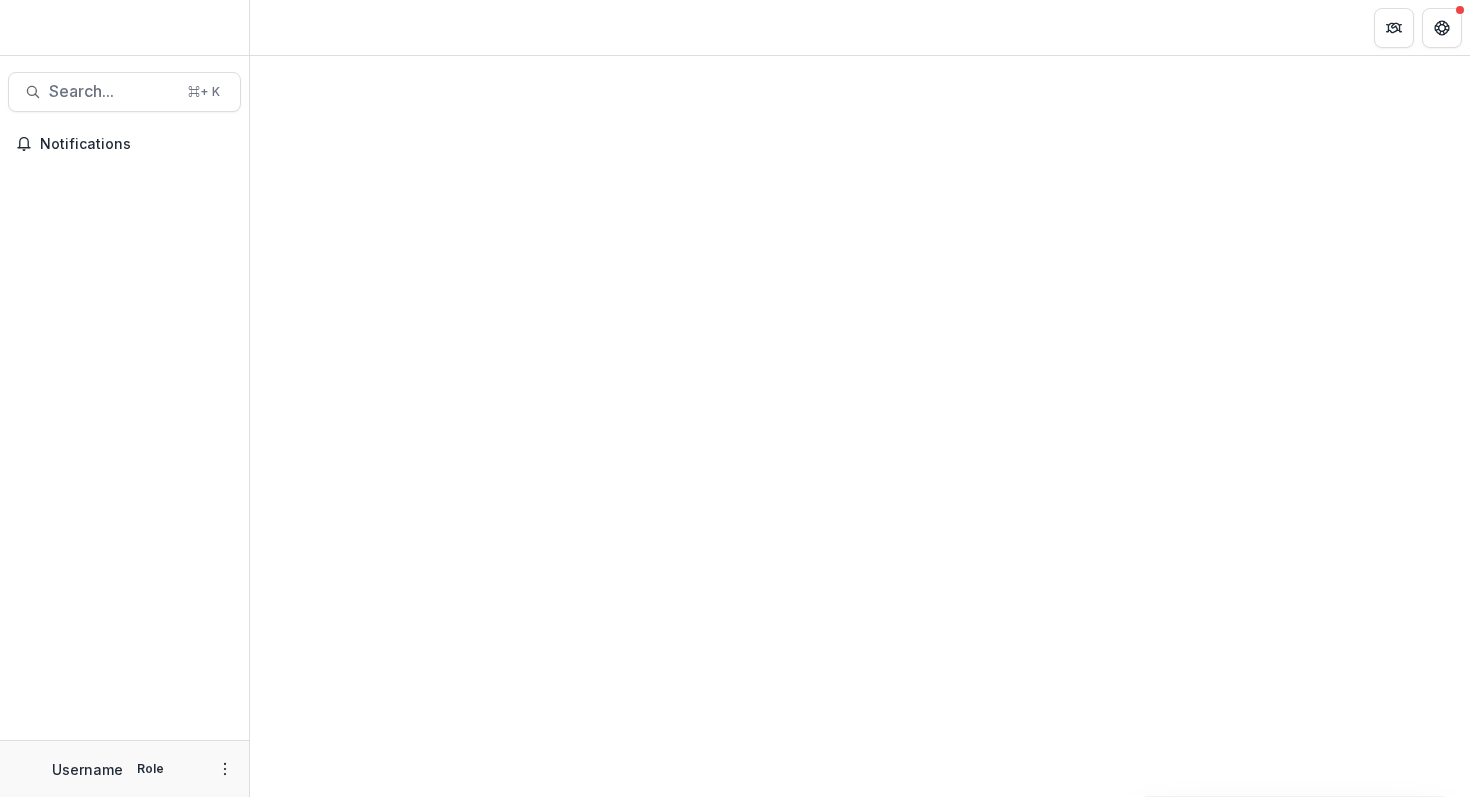 scroll, scrollTop: 0, scrollLeft: 0, axis: both 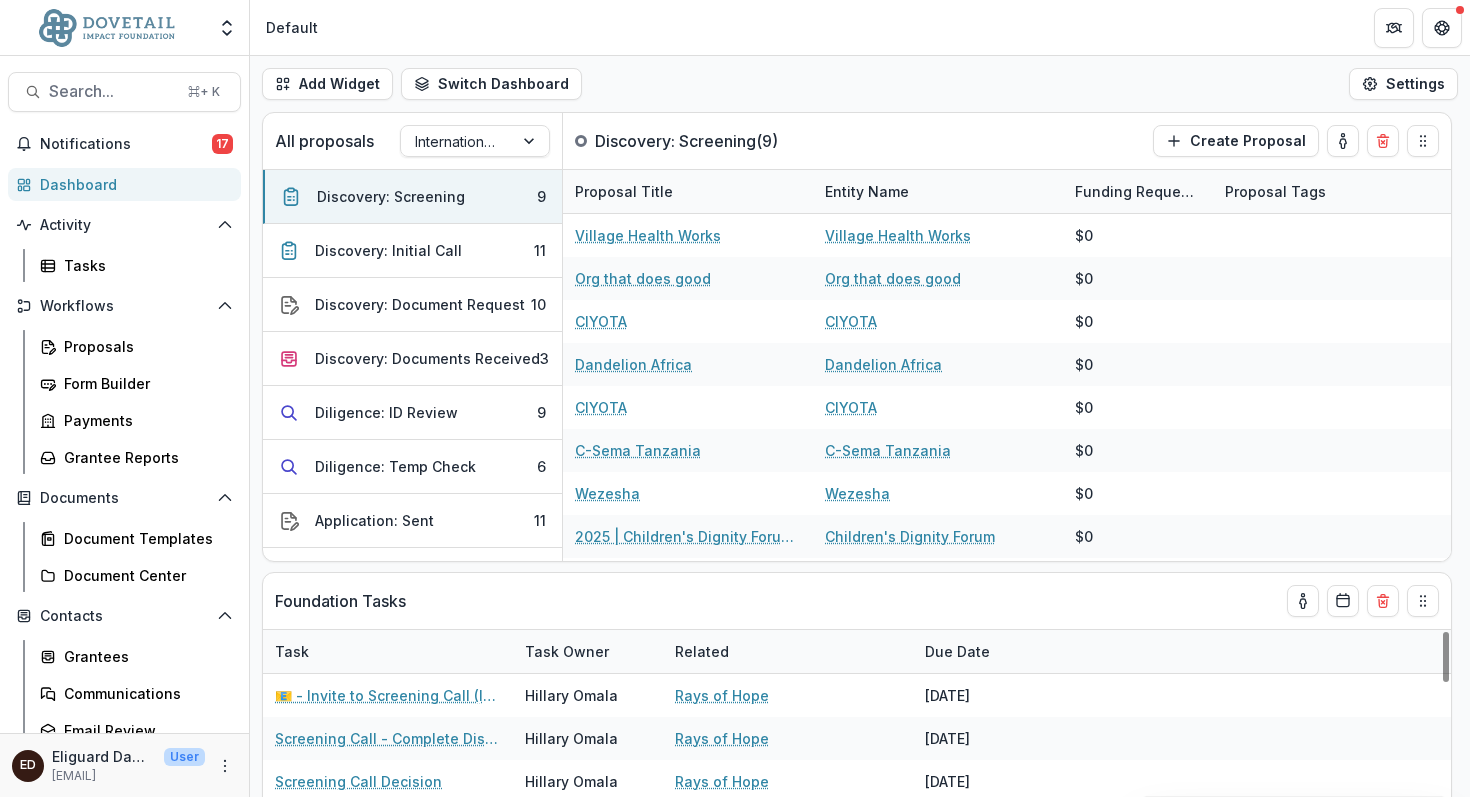 select on "******" 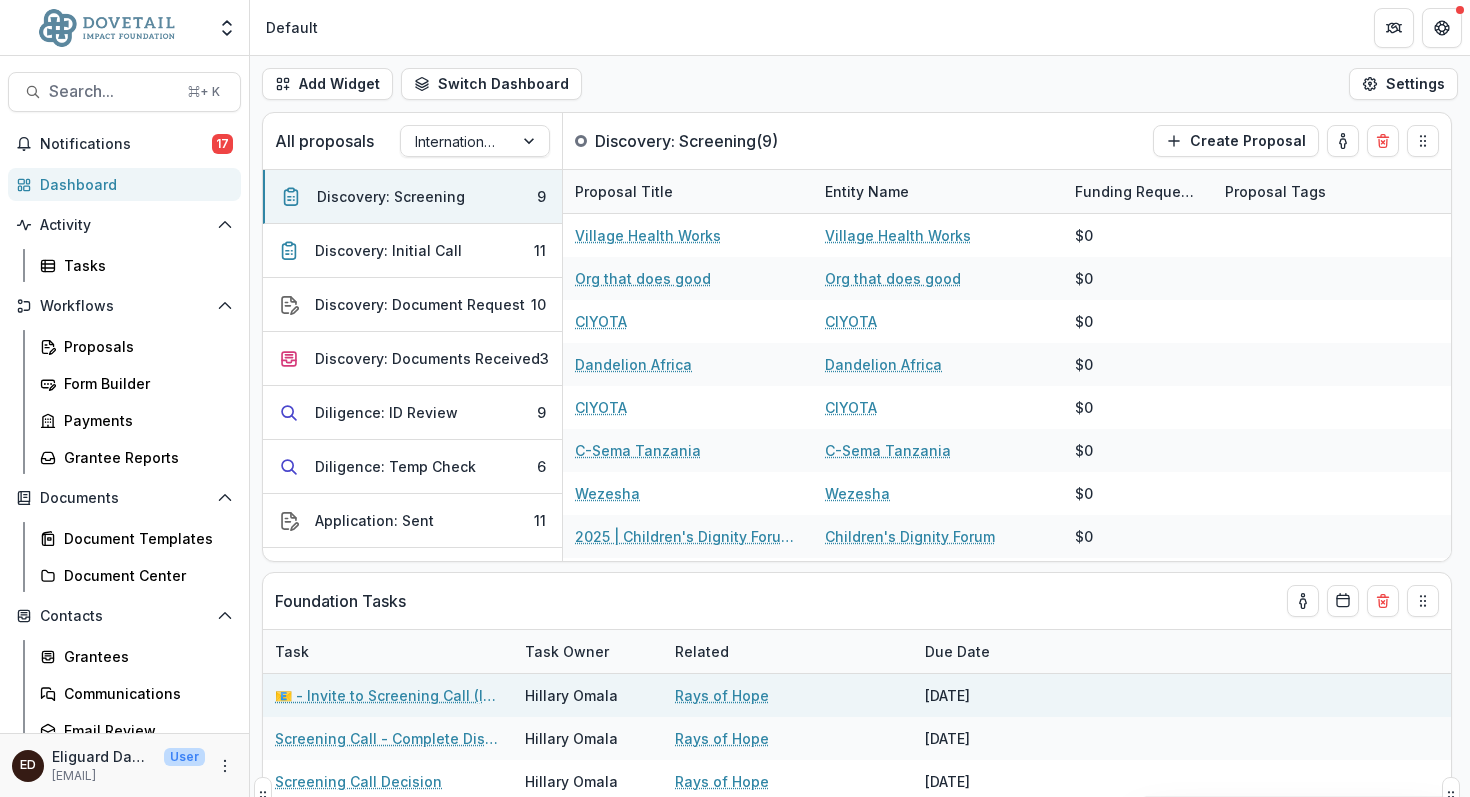 select on "******" 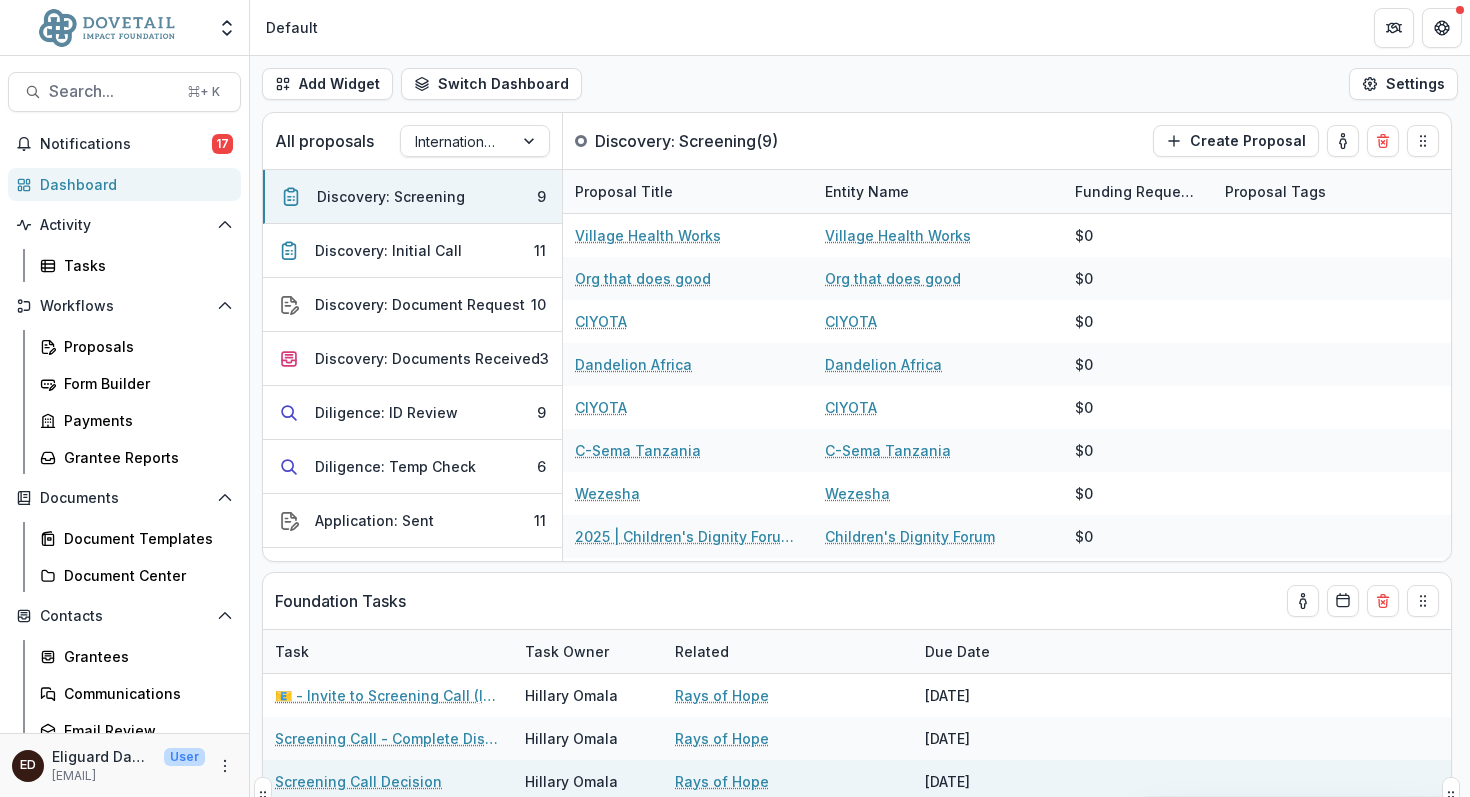 select on "******" 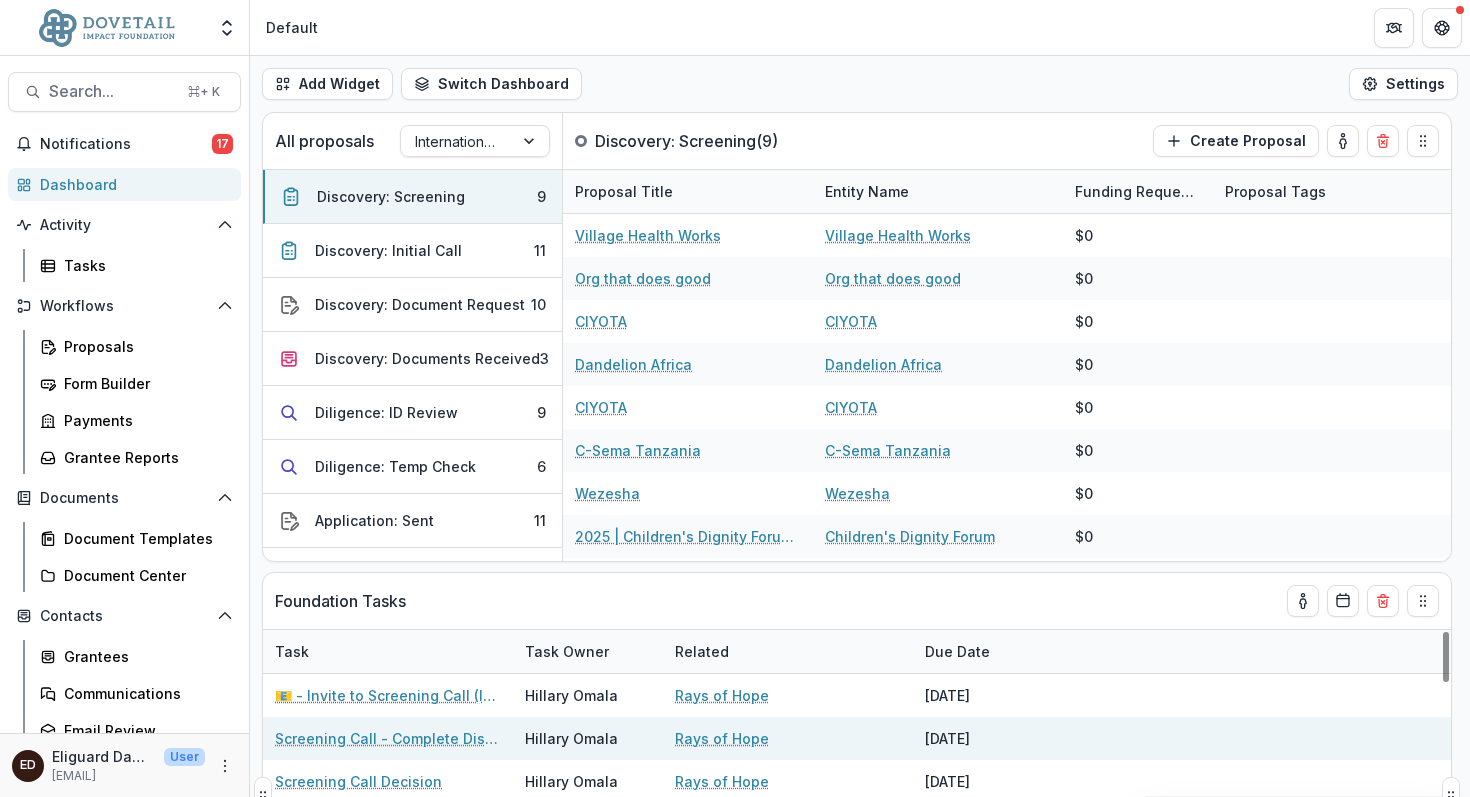 select on "******" 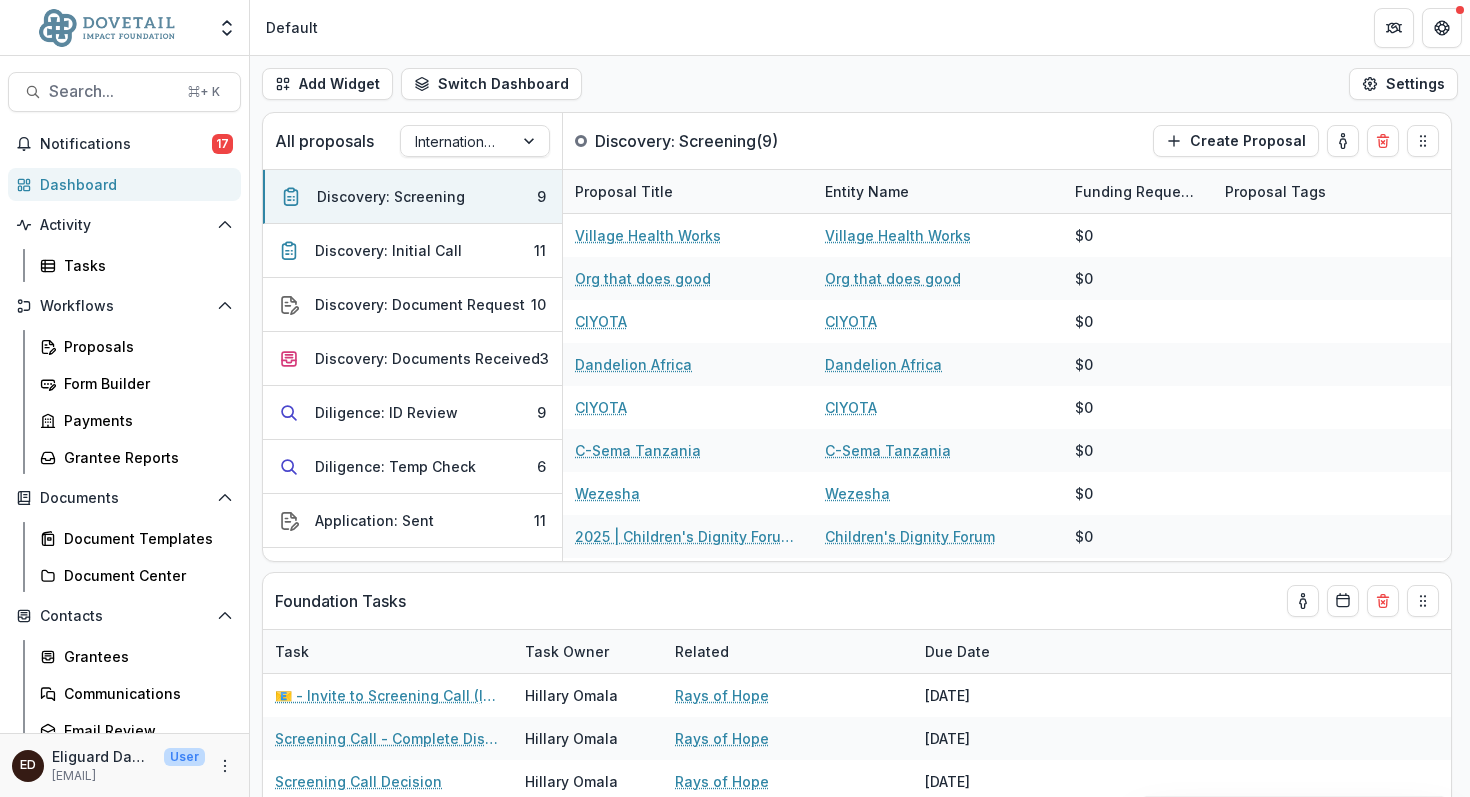 select on "******" 